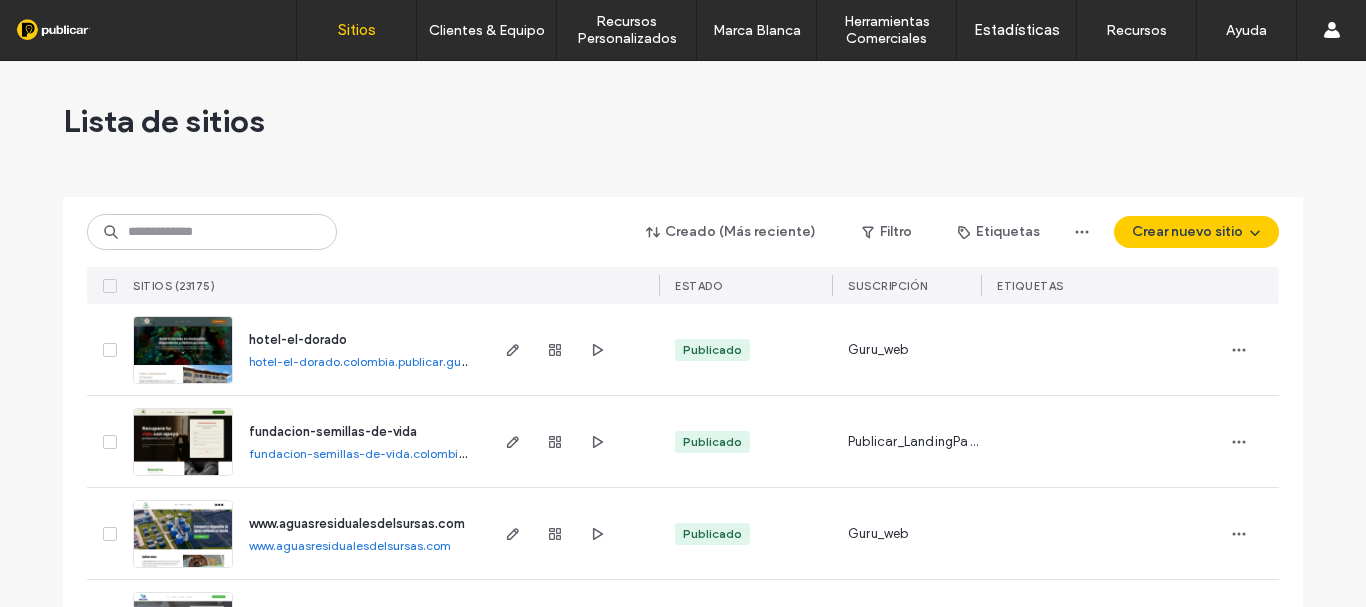 scroll, scrollTop: 0, scrollLeft: 0, axis: both 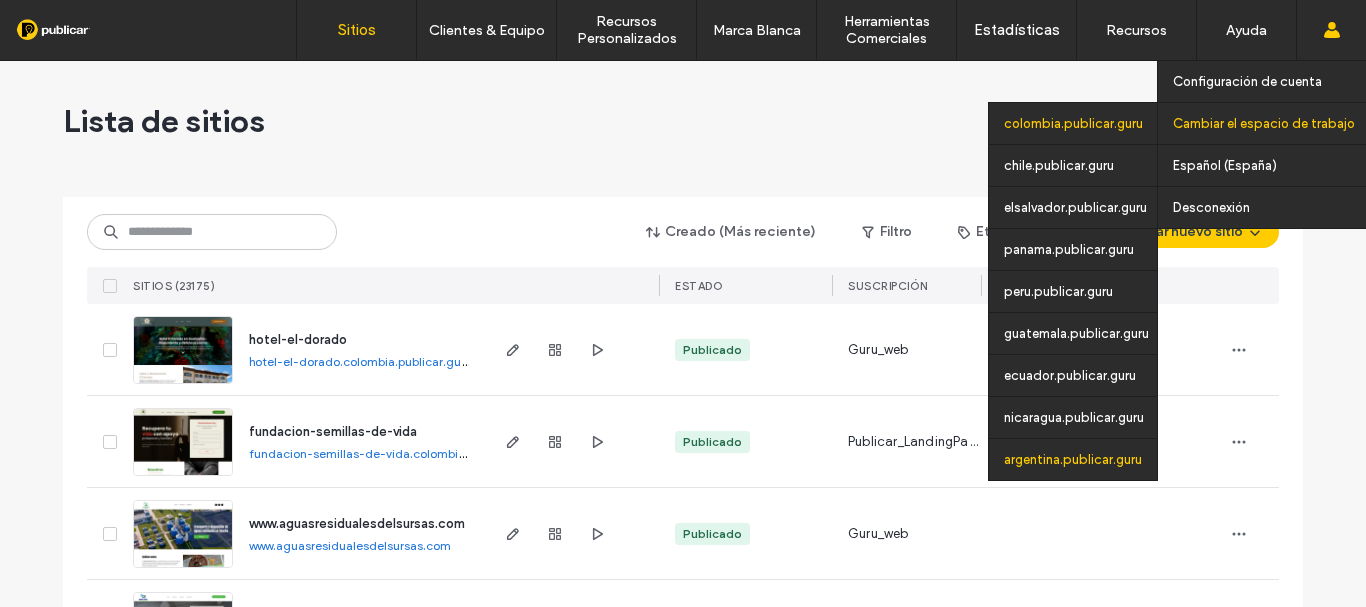 click on "argentina.publicar.guru" at bounding box center [1073, 459] 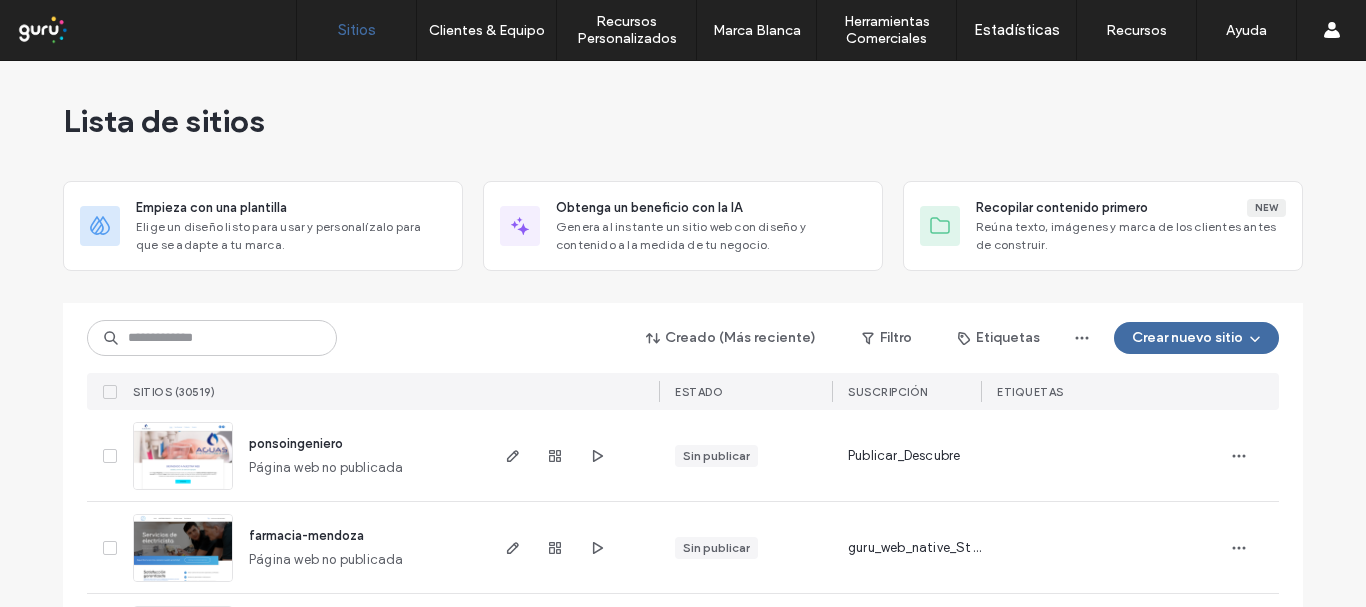 scroll, scrollTop: 0, scrollLeft: 0, axis: both 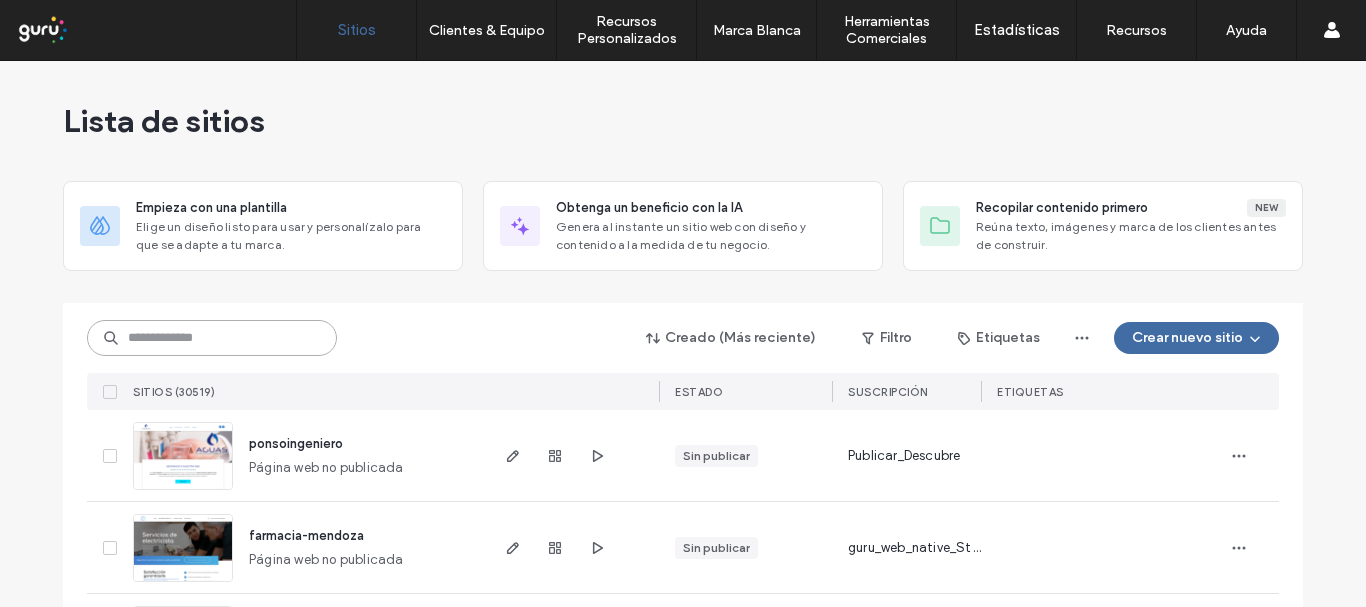 click at bounding box center [212, 338] 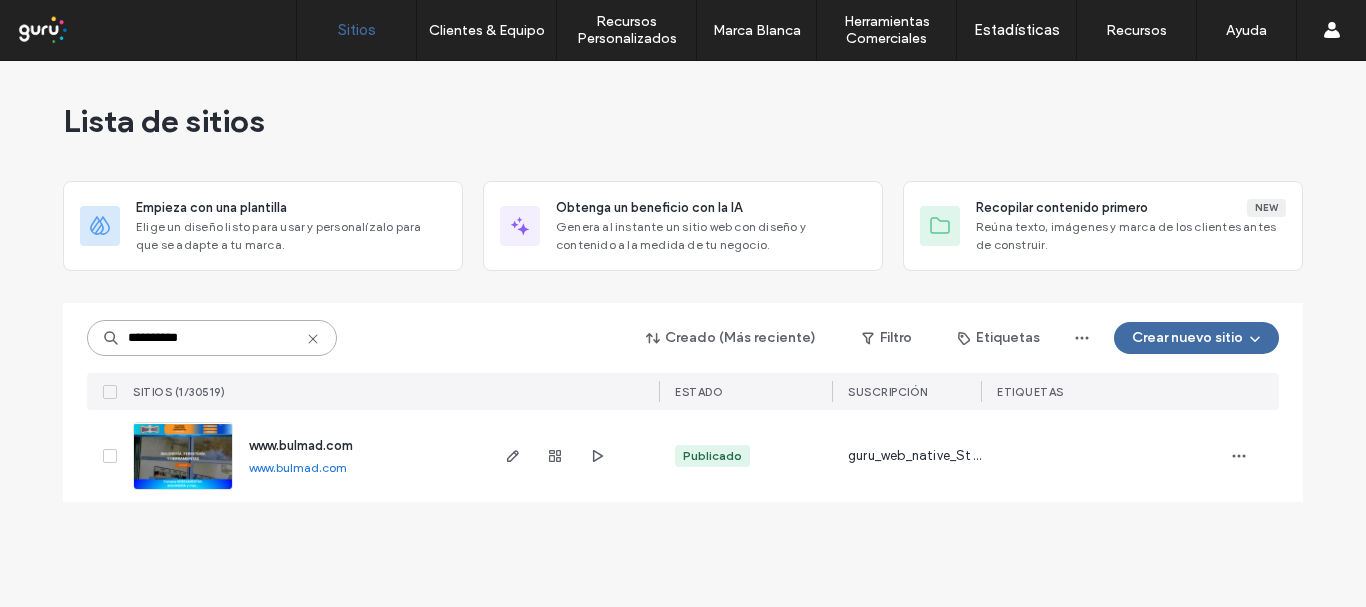 type on "**********" 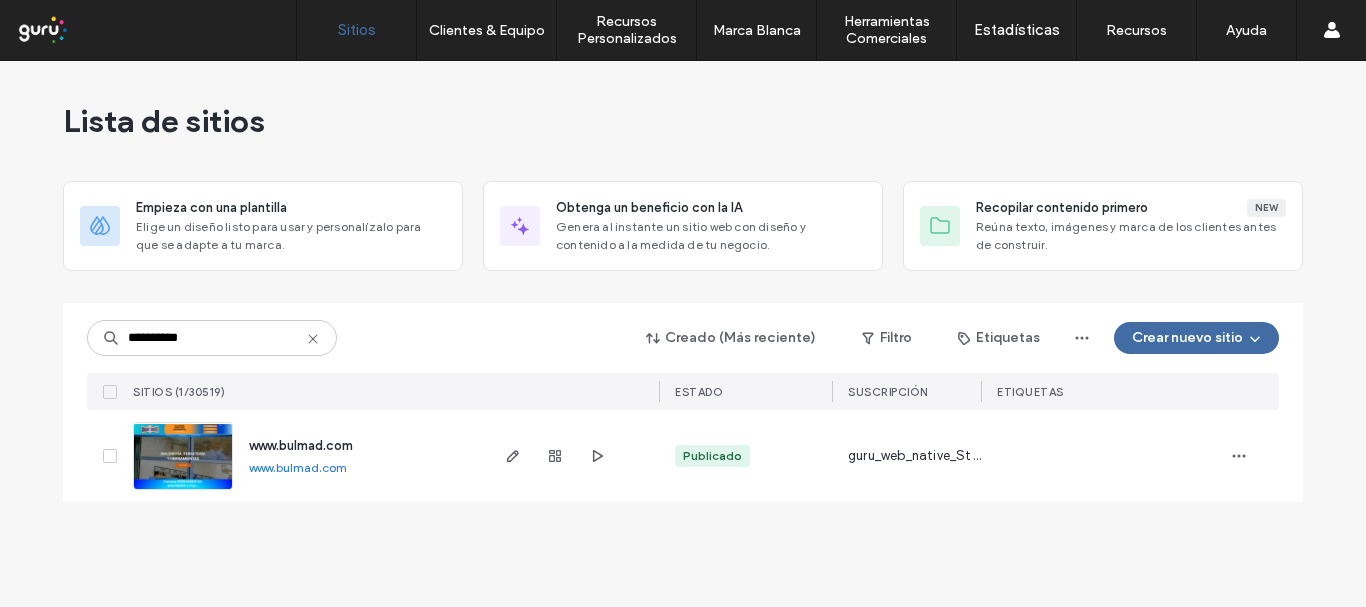click on "www.bulmad.com www.bulmad.com" at bounding box center (359, 456) 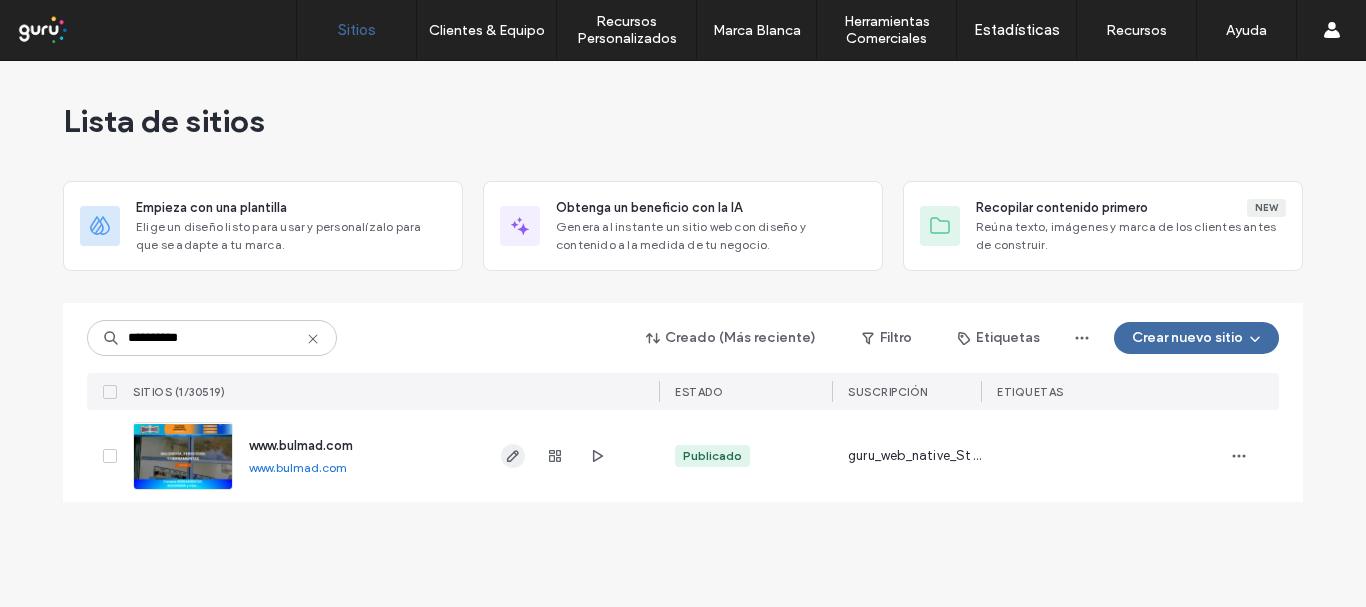 click 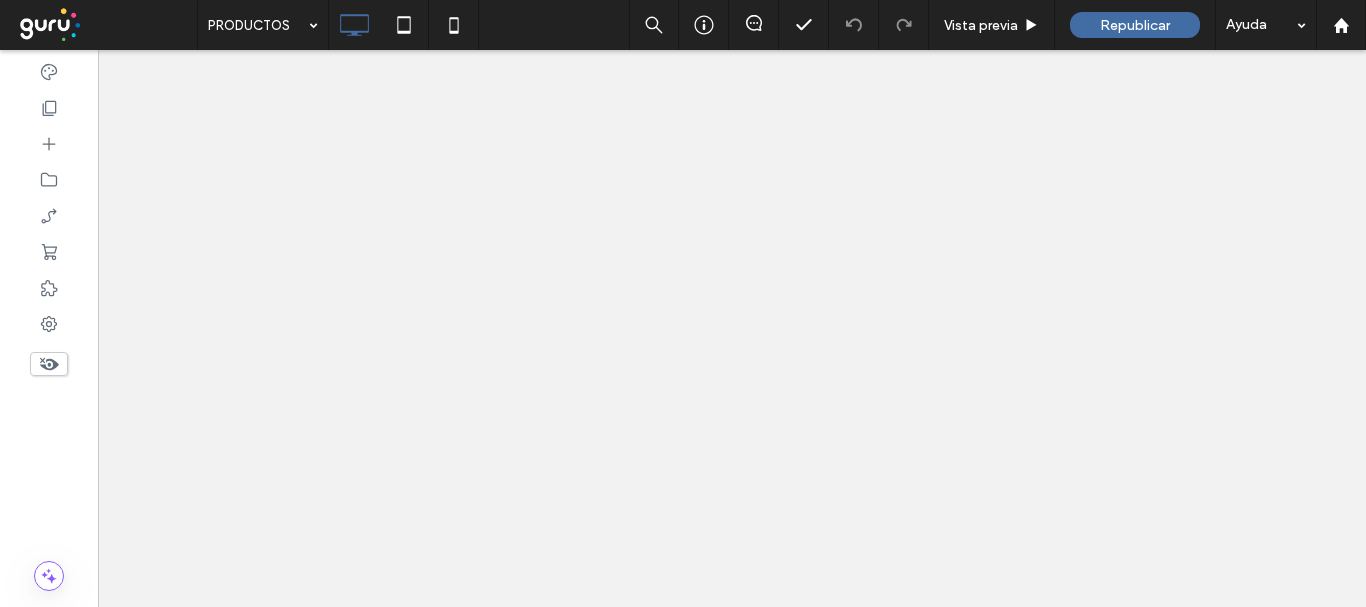scroll, scrollTop: 0, scrollLeft: 0, axis: both 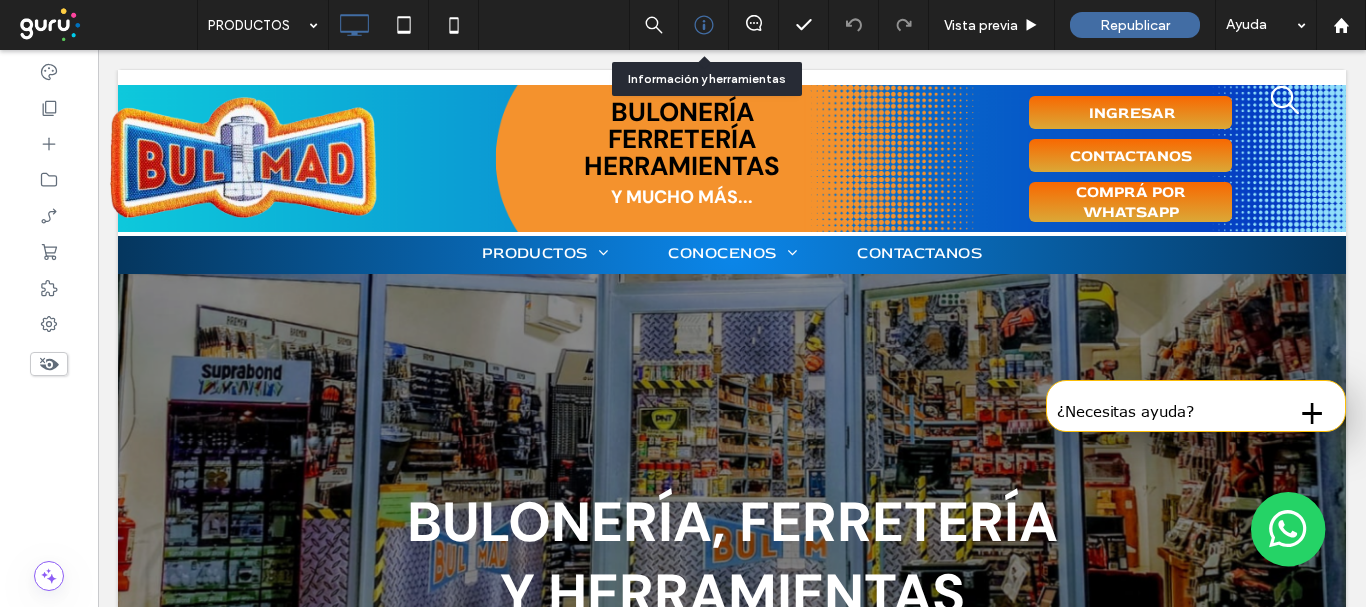 click 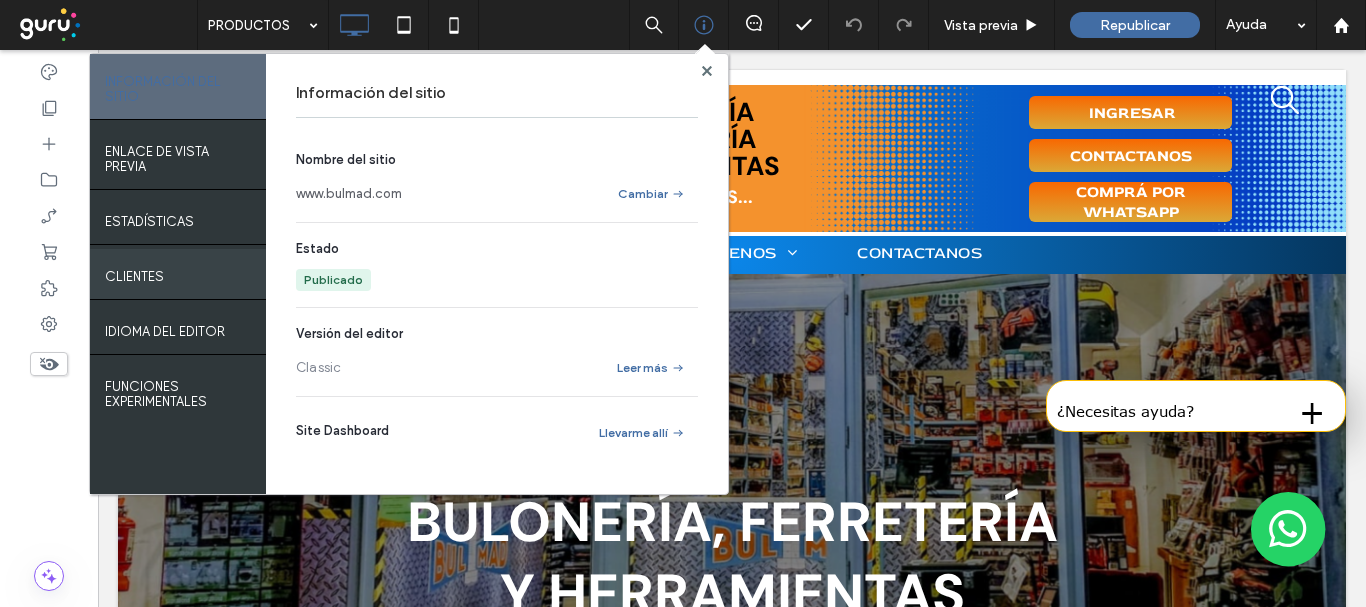 click on "Clientes" at bounding box center [178, 274] 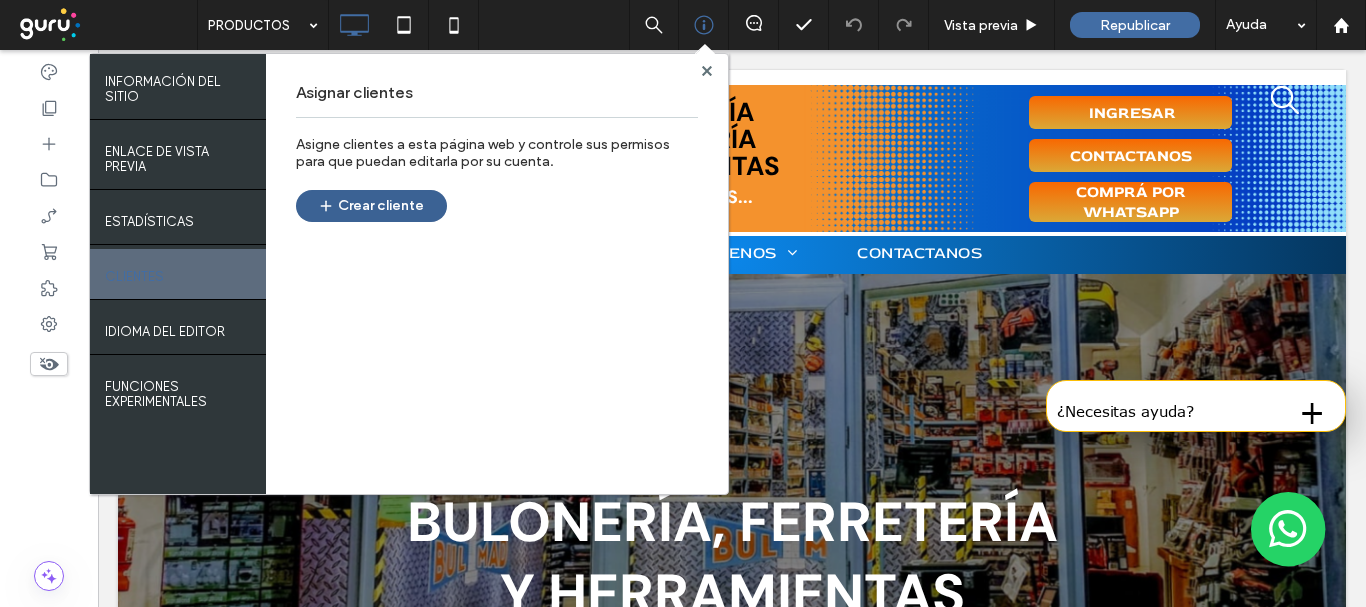 click on "Crear cliente" at bounding box center (371, 206) 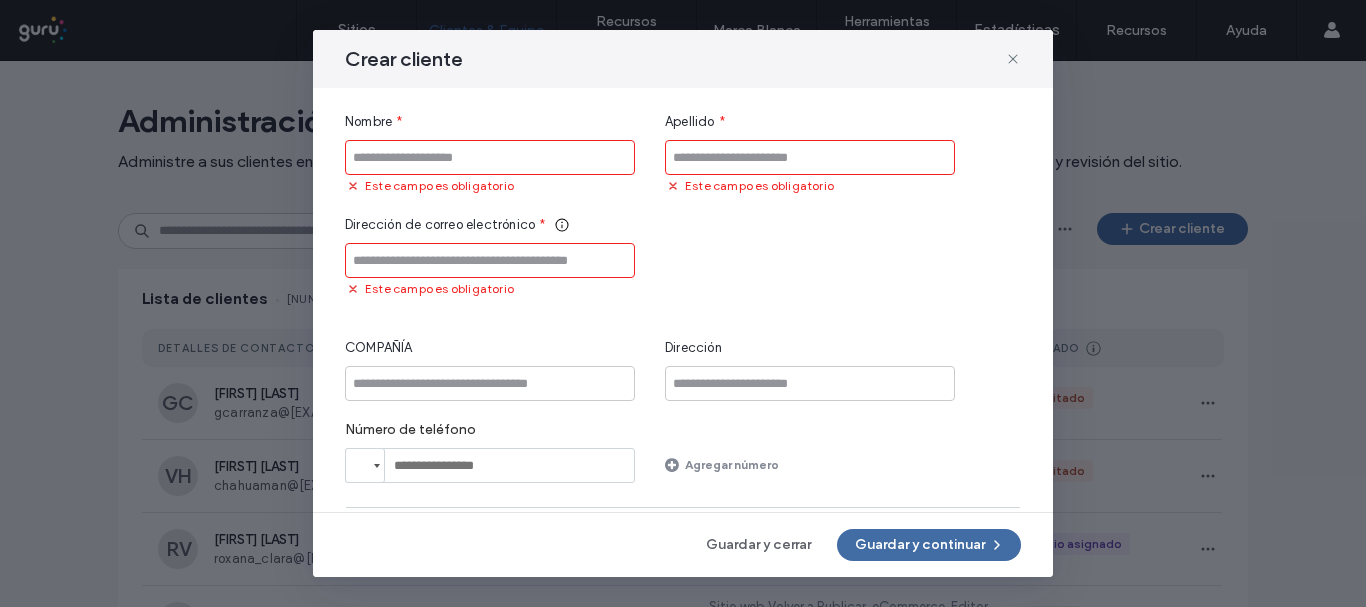 scroll, scrollTop: 0, scrollLeft: 0, axis: both 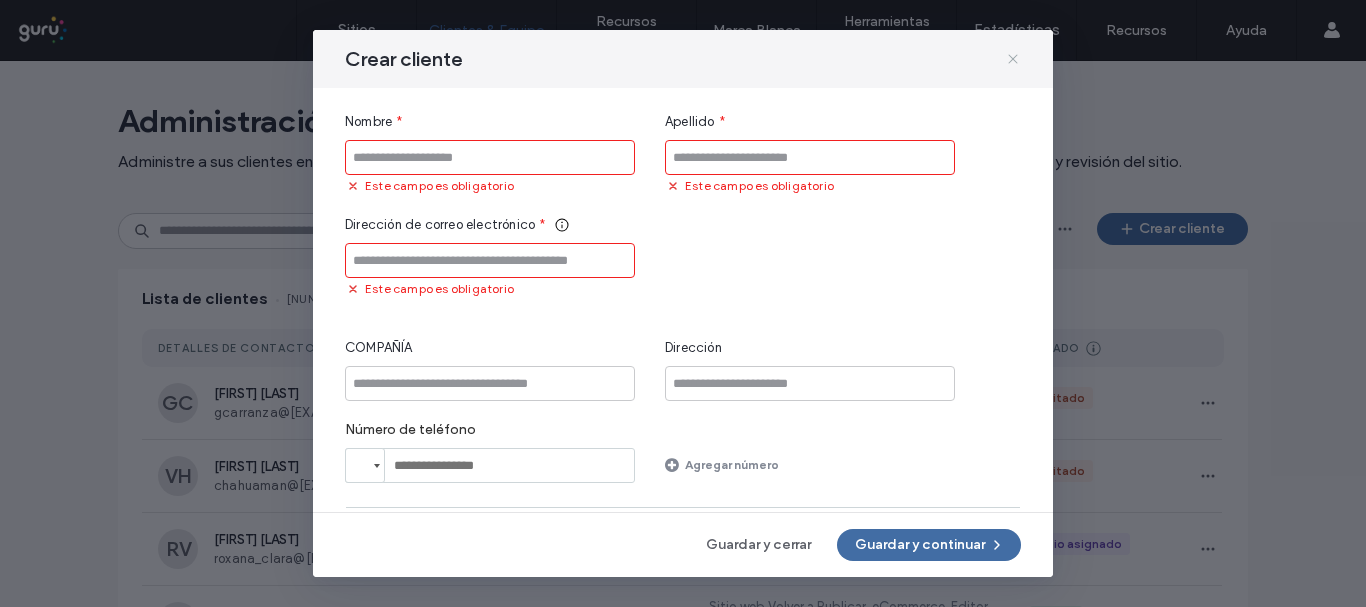 click 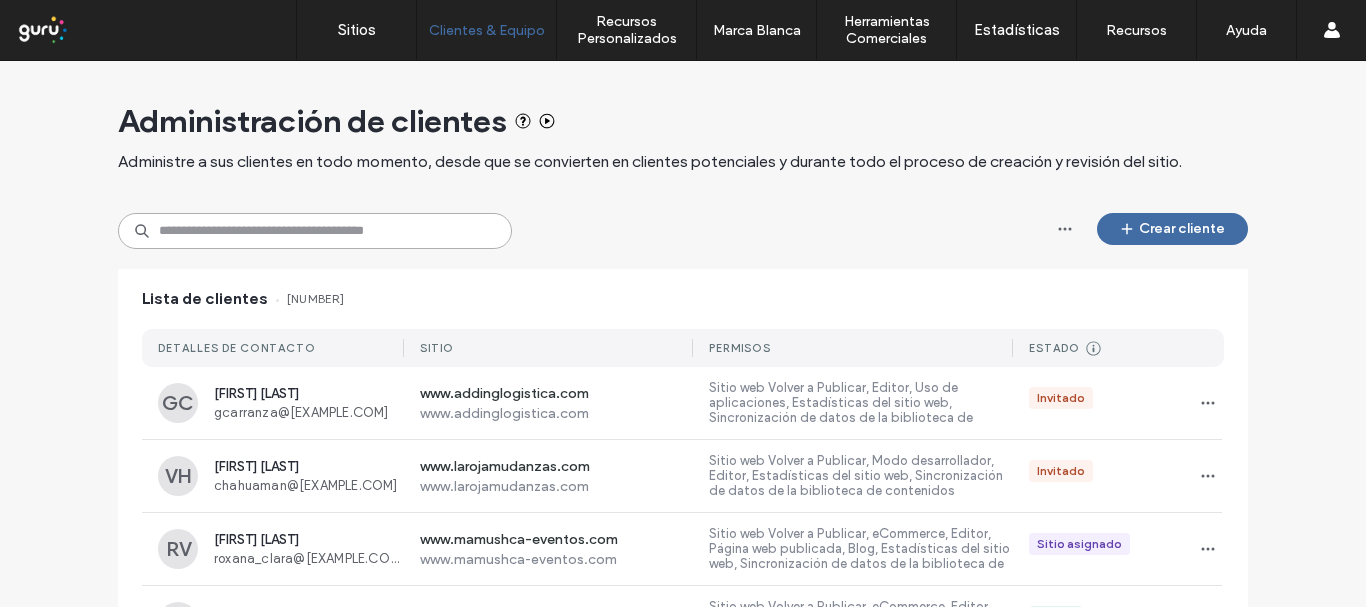 click at bounding box center [315, 231] 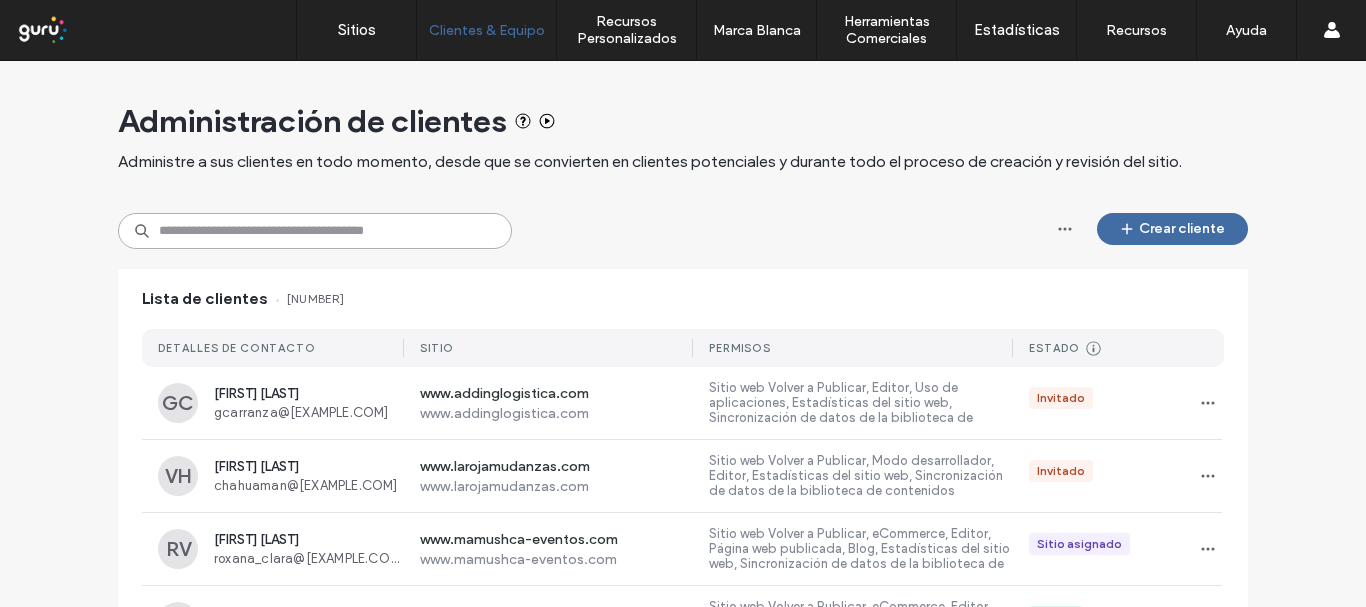 click at bounding box center (315, 231) 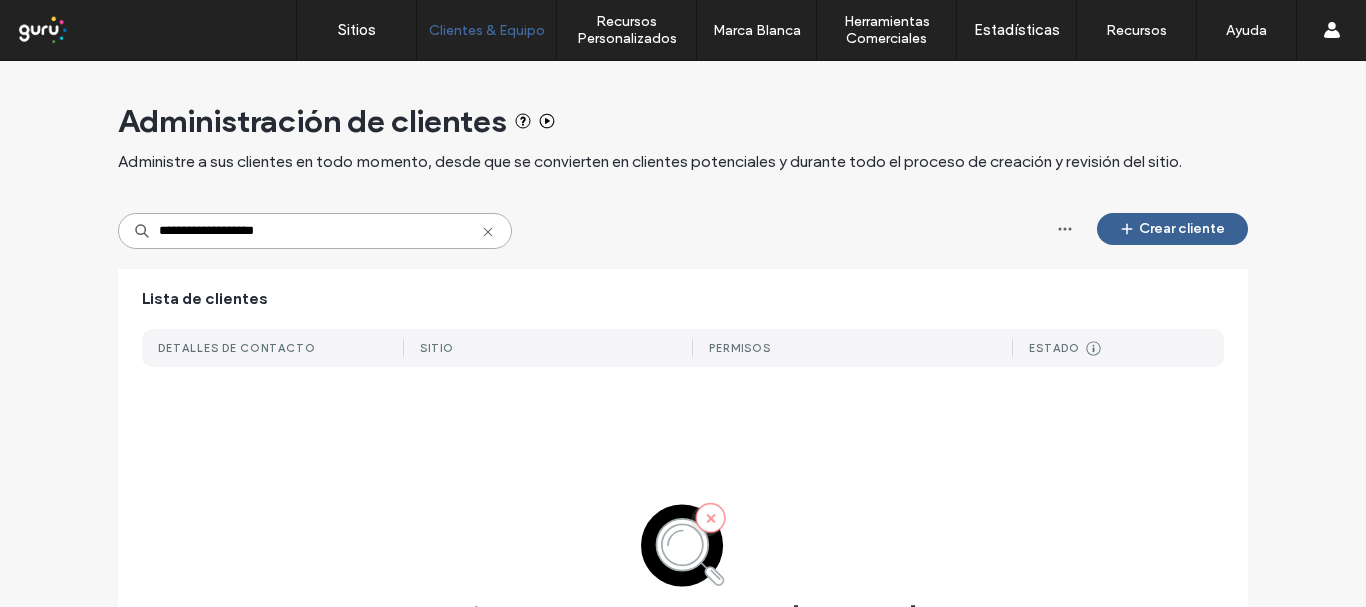 type on "**********" 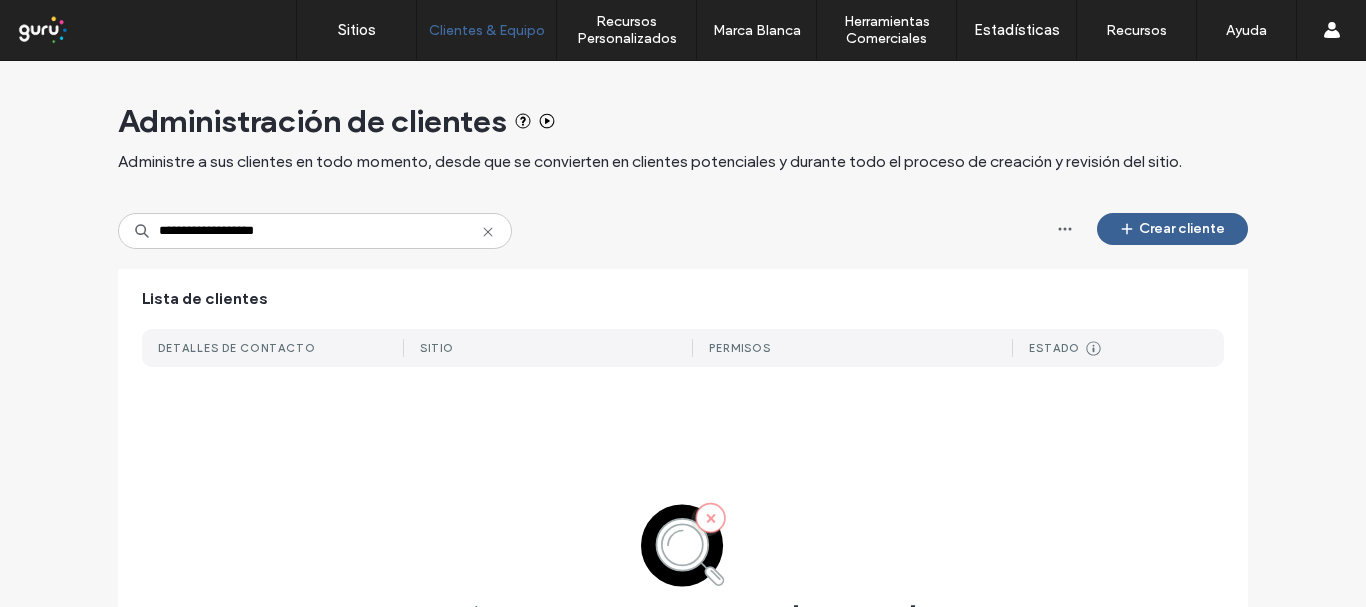 click on "Crear cliente" at bounding box center [1172, 229] 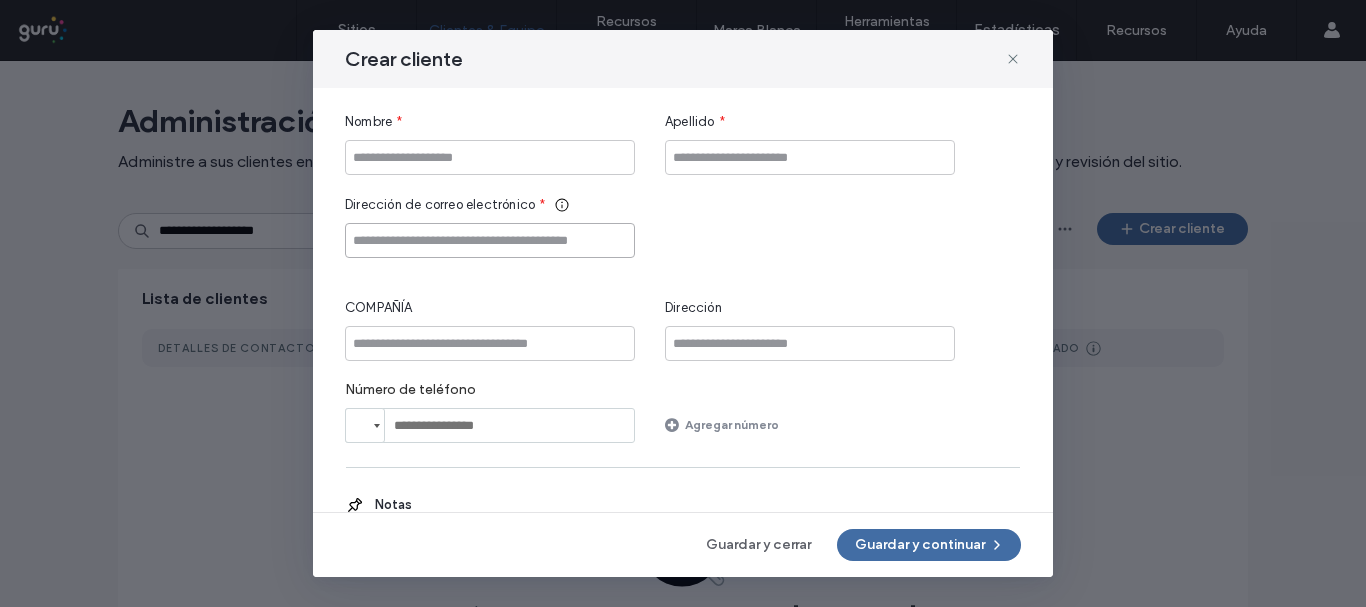 click at bounding box center (490, 240) 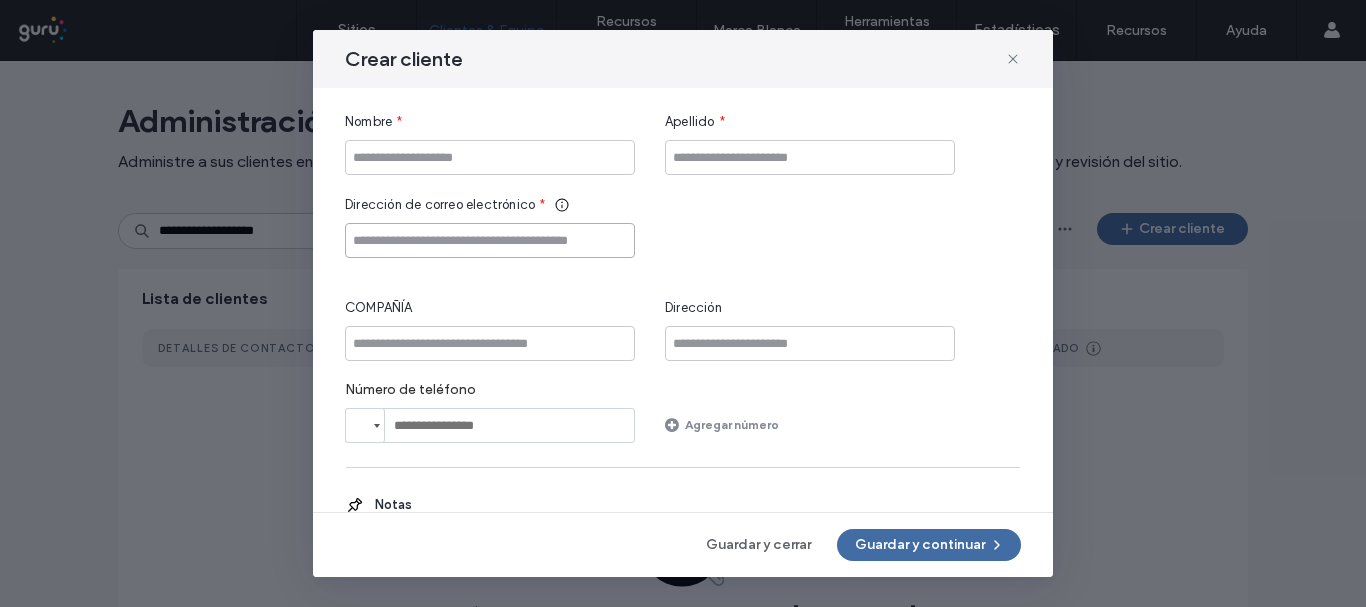 paste on "**********" 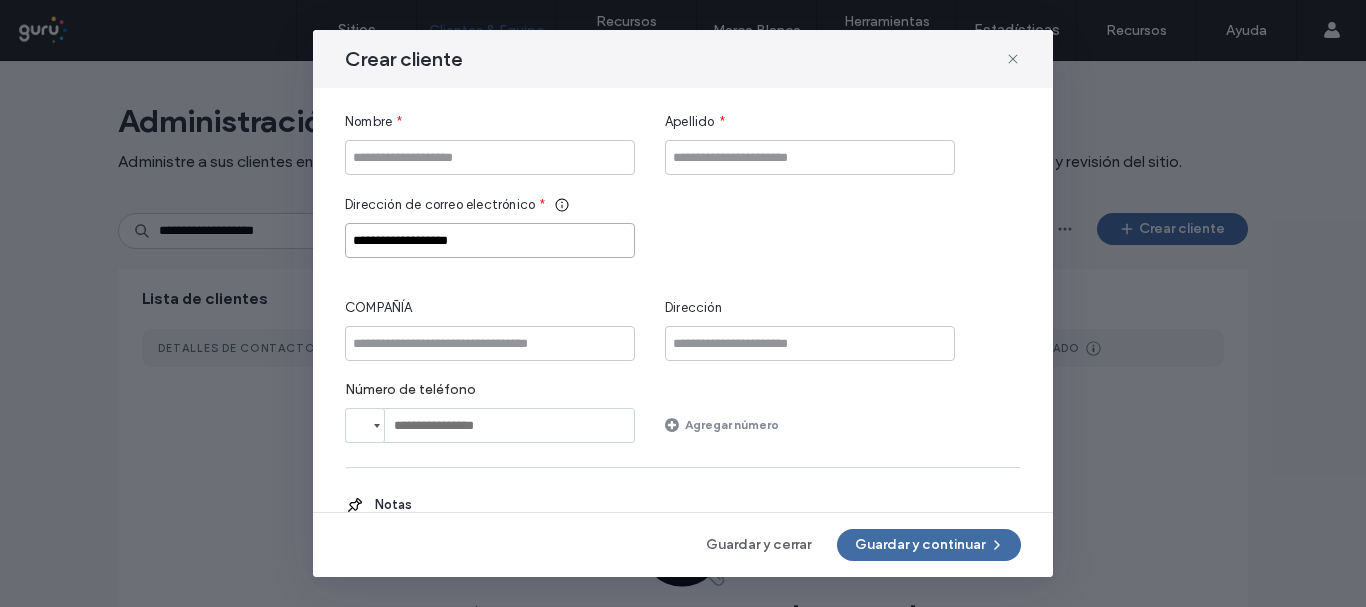 type on "**********" 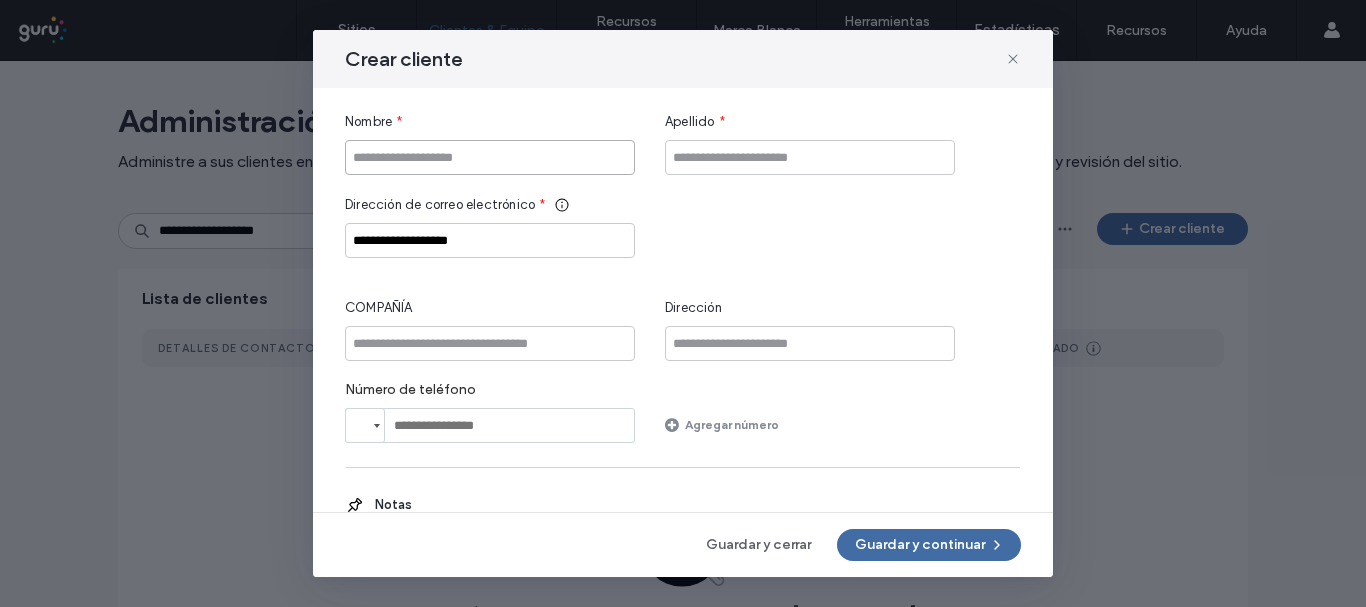 click at bounding box center (490, 157) 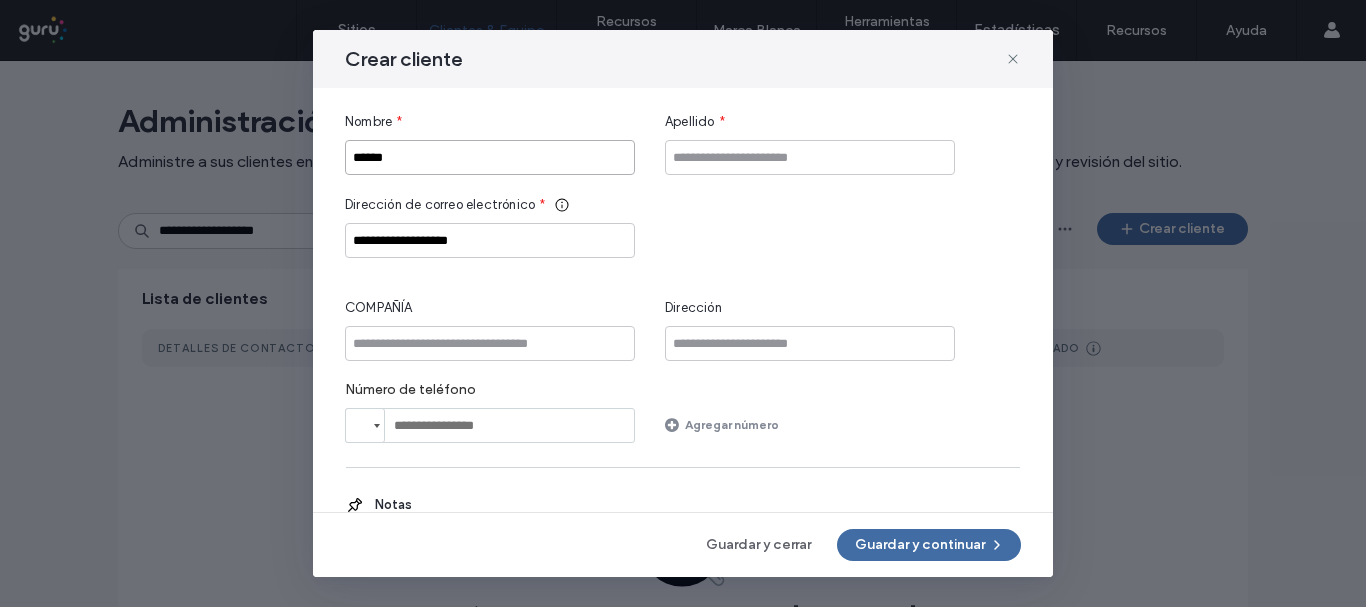 type on "******" 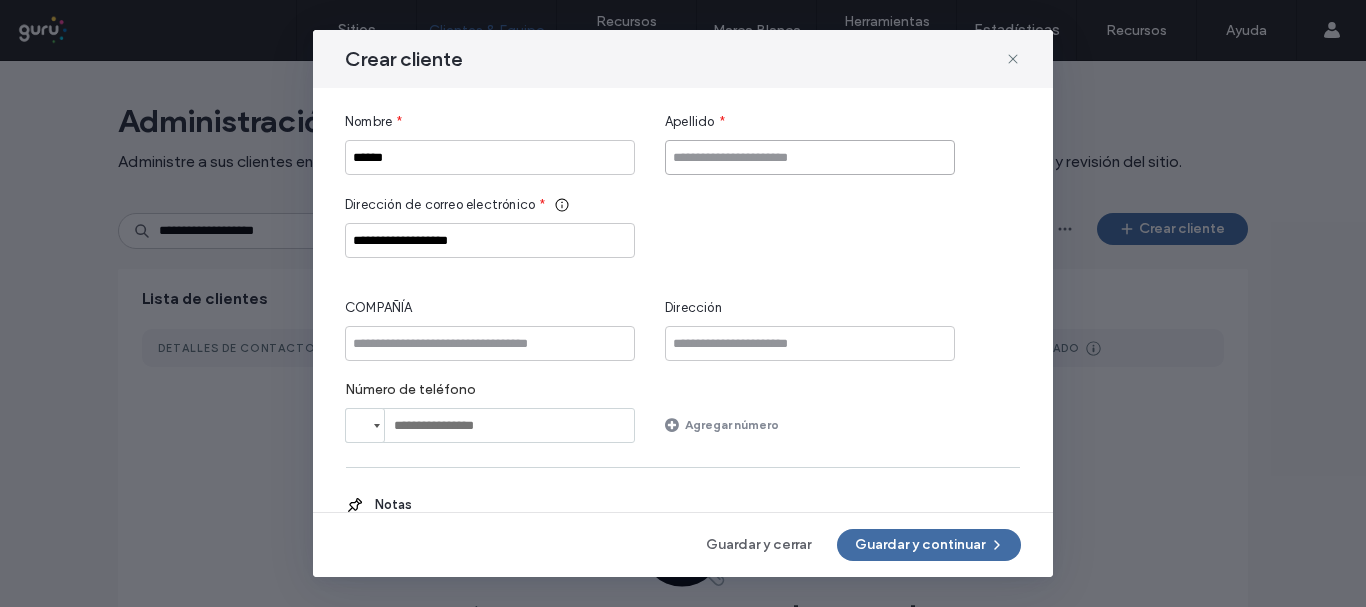 click at bounding box center [810, 157] 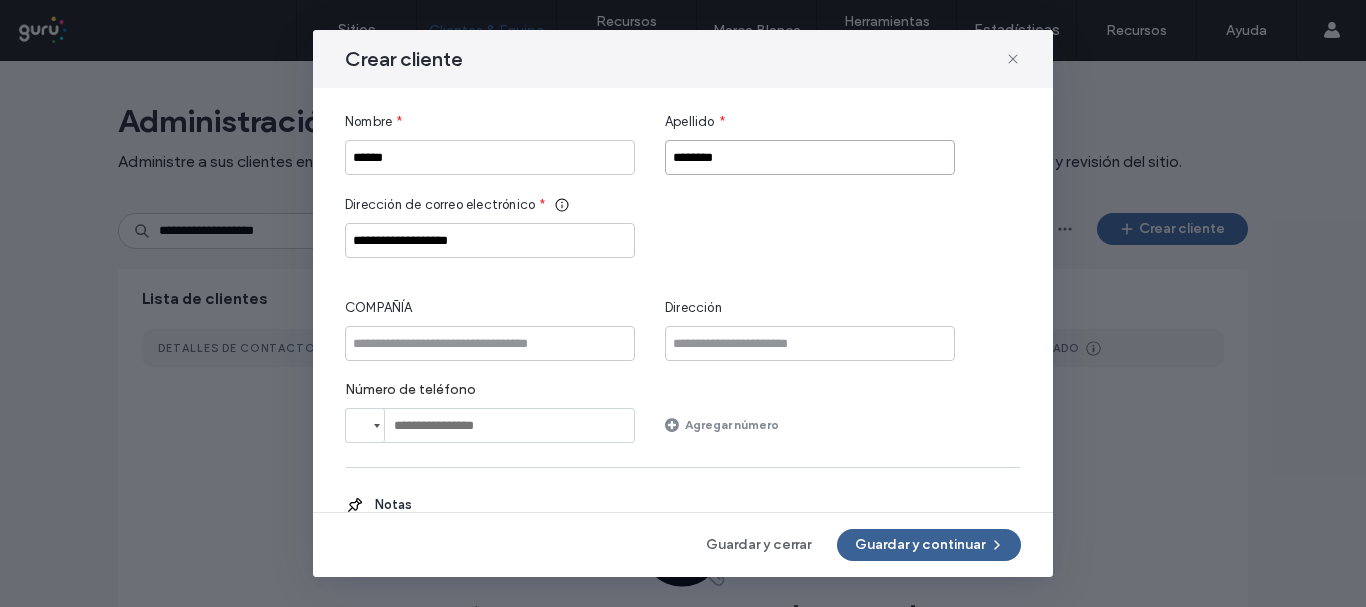 type on "********" 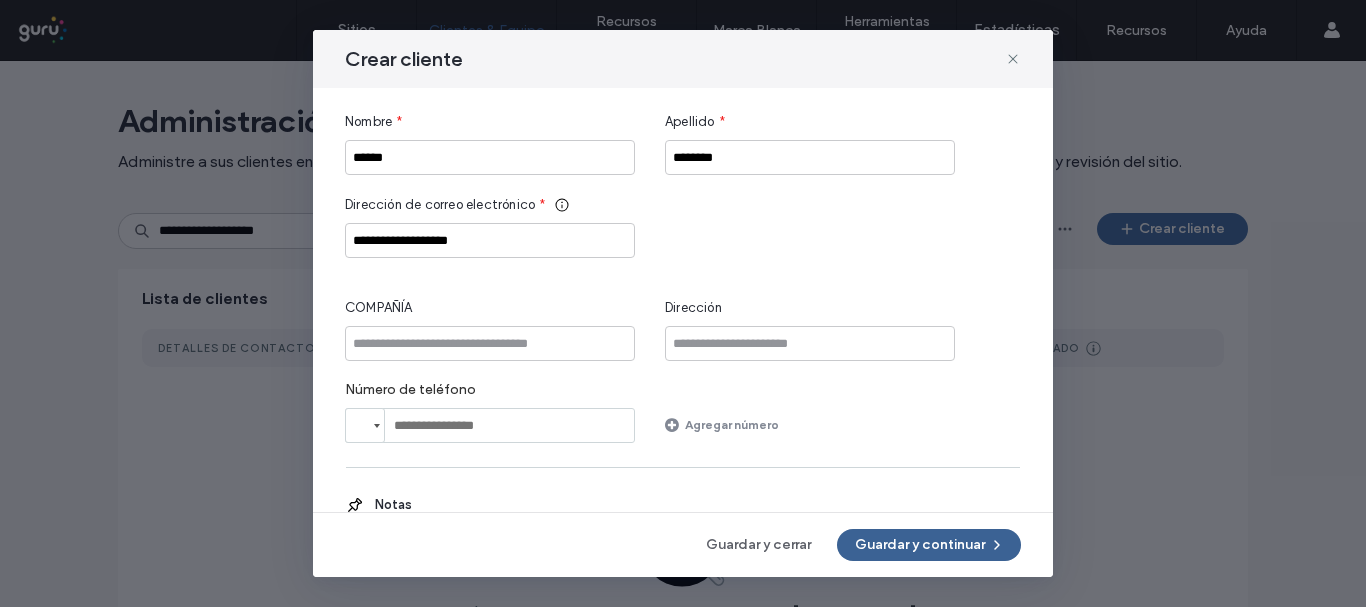 click on "Guardar y continuar" at bounding box center (929, 545) 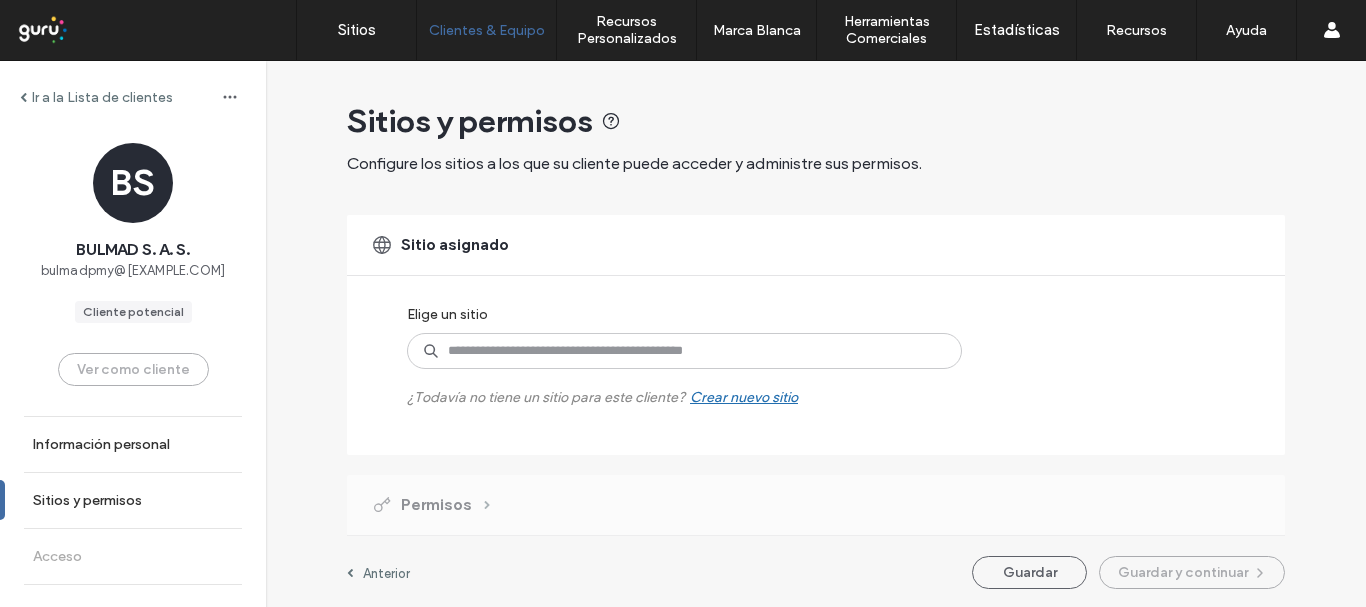 scroll, scrollTop: 2, scrollLeft: 0, axis: vertical 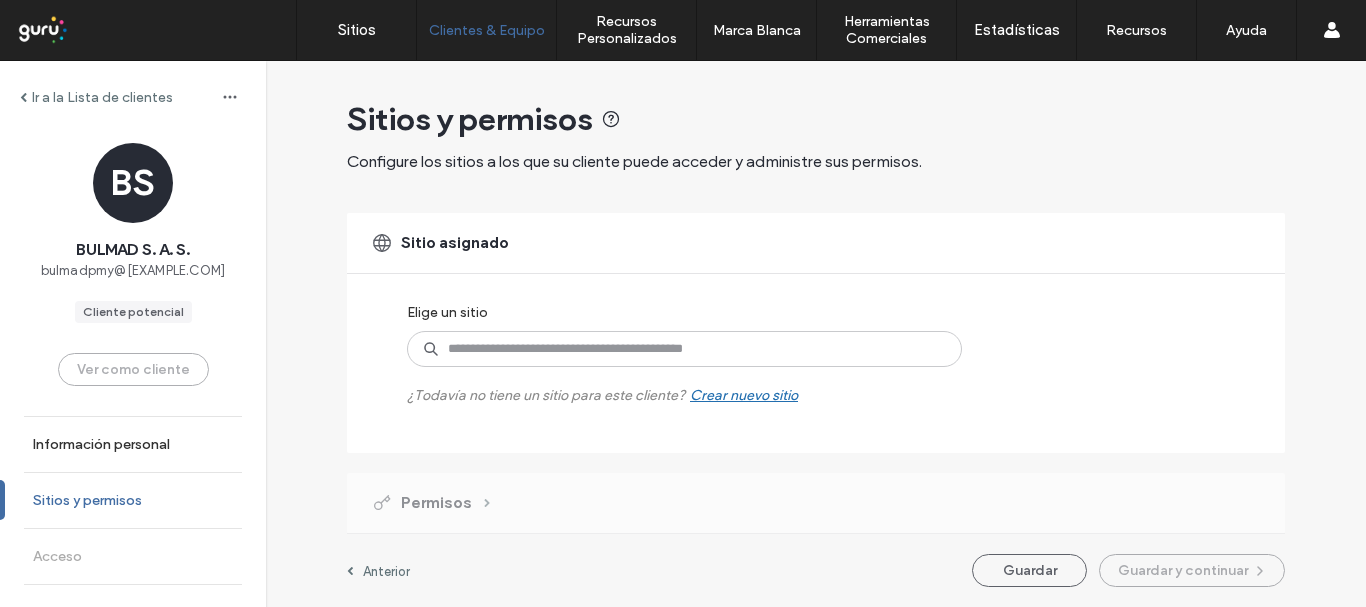 click on "Sitios y permisos" at bounding box center [133, 500] 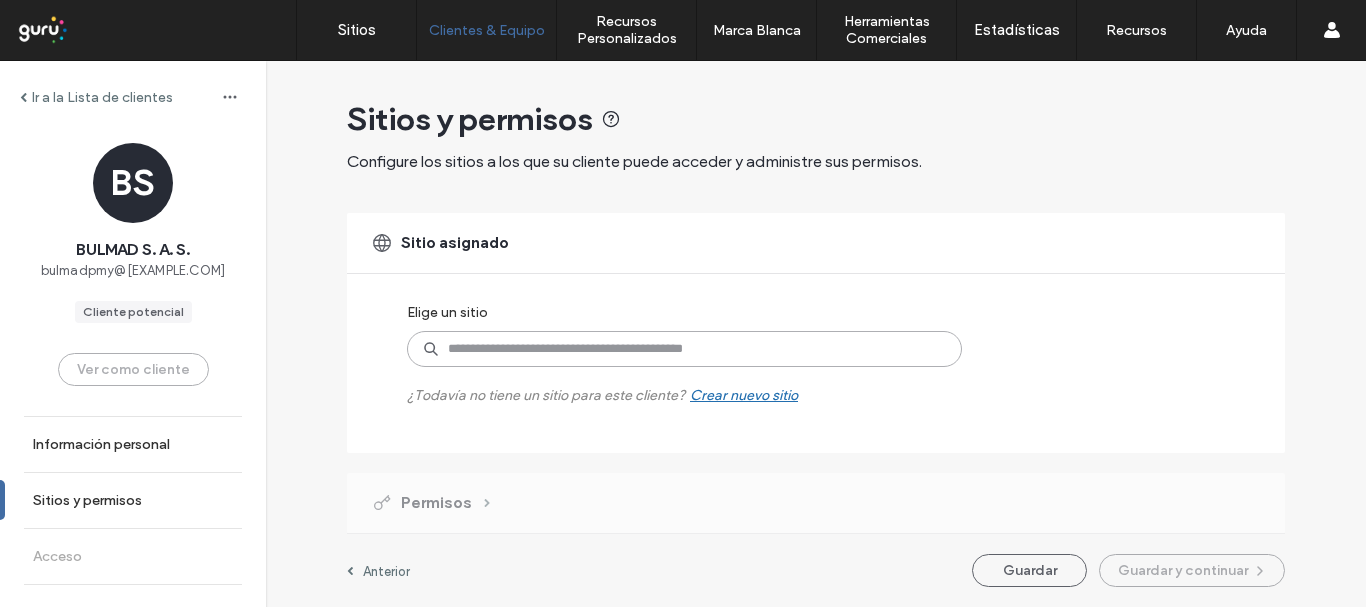 click at bounding box center (684, 349) 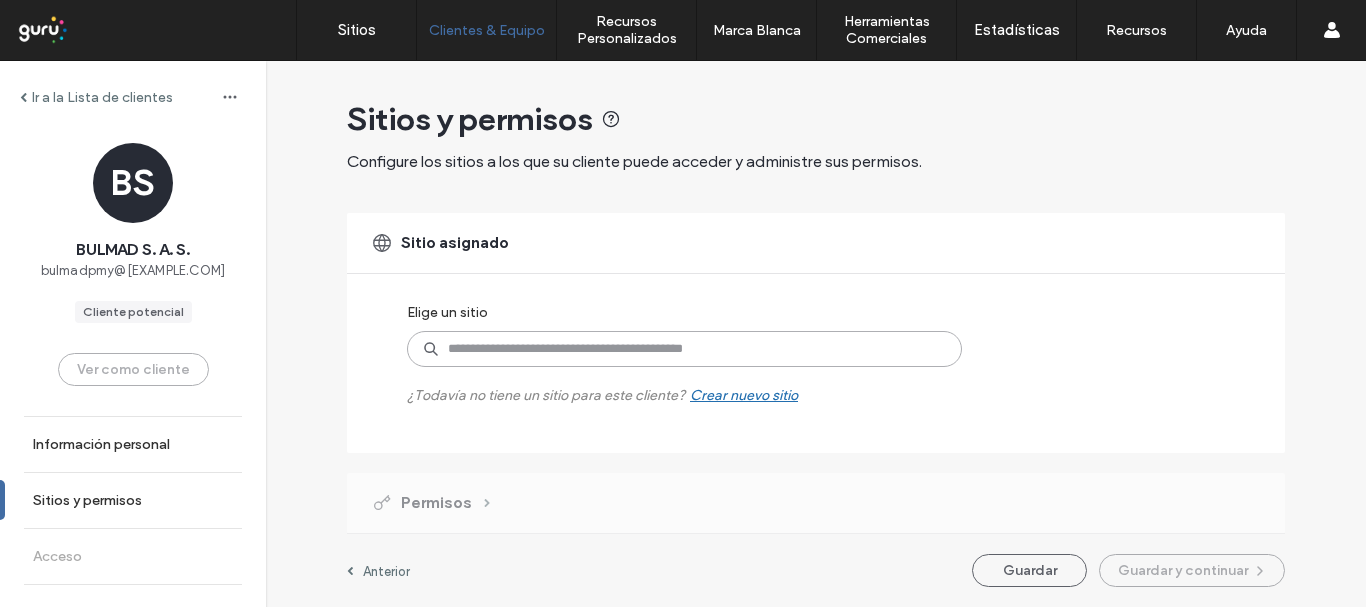 click at bounding box center (684, 349) 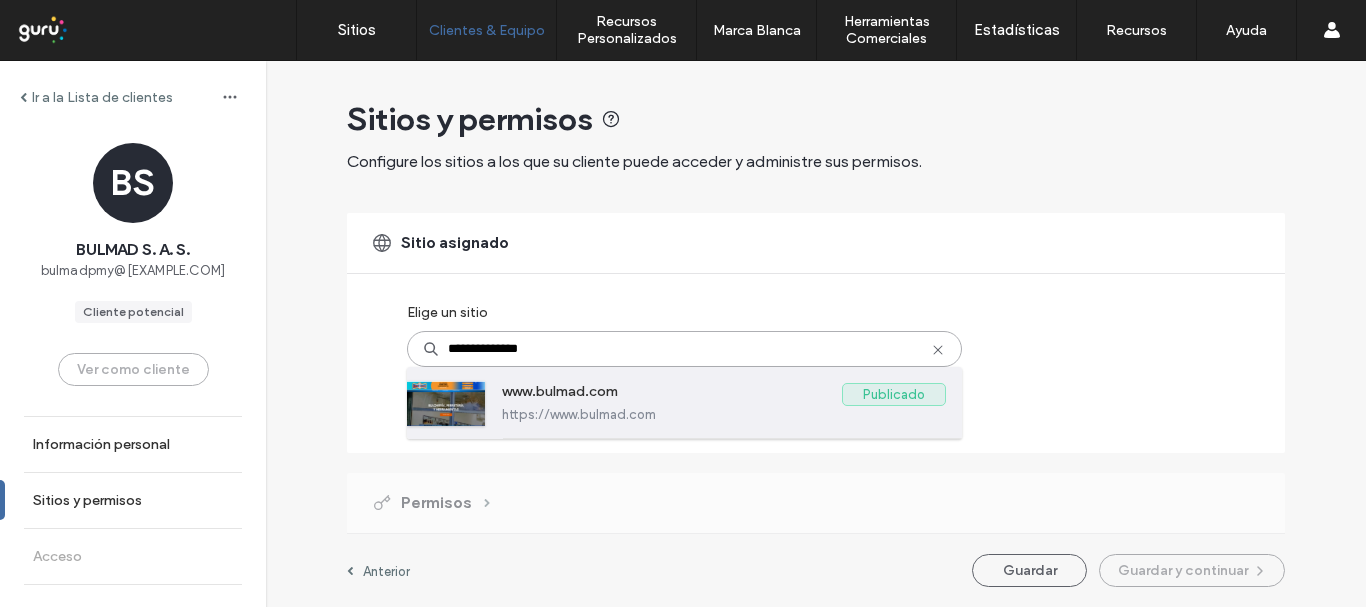 click on "www.bulmad.com Publicado https://www.bulmad.com" at bounding box center [724, 402] 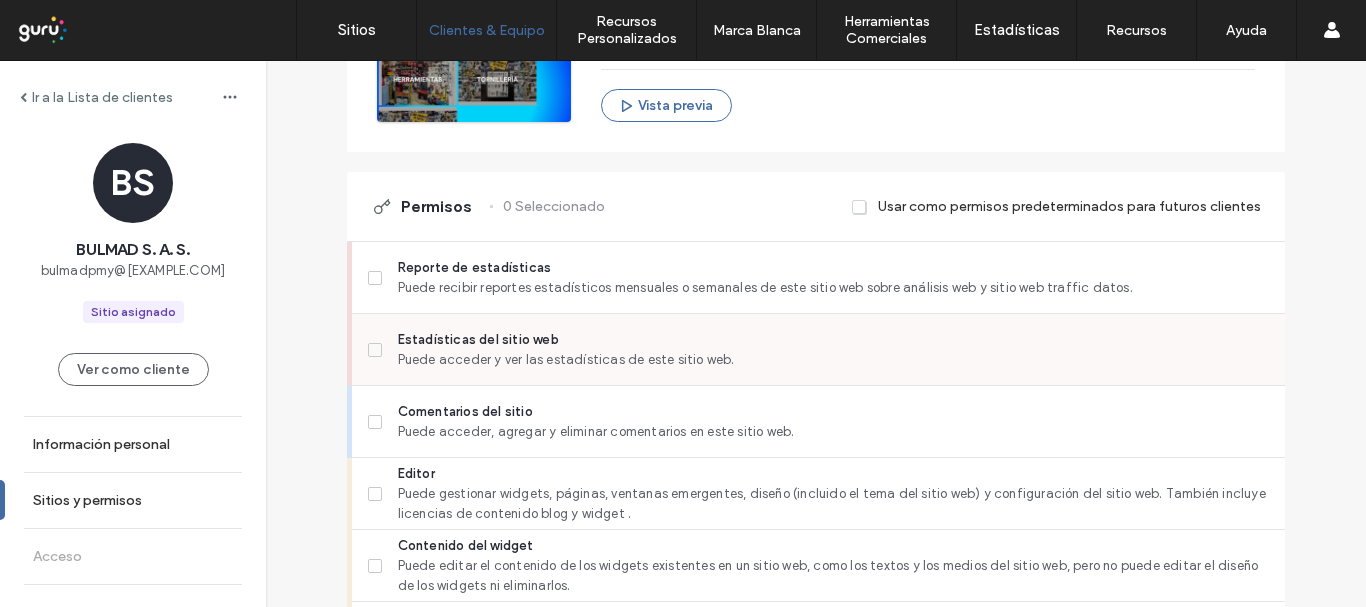scroll, scrollTop: 502, scrollLeft: 0, axis: vertical 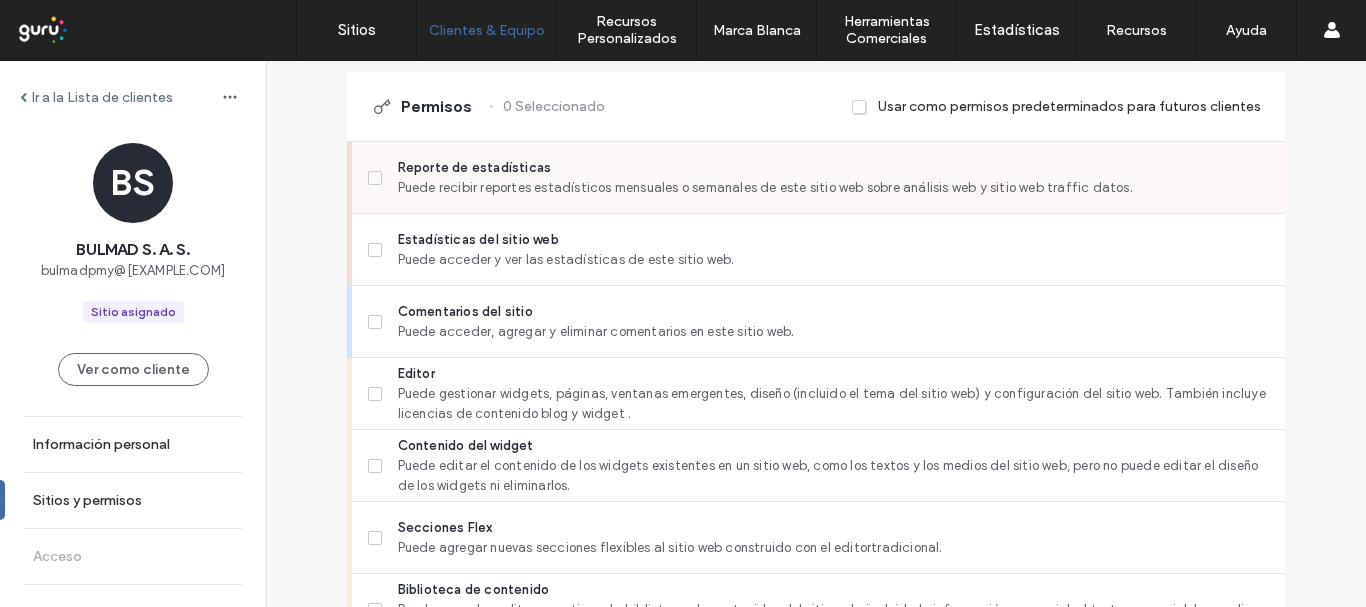 click on "Reporte de estadísticas Puede recibir reportes estadísticos mensuales o semanales de este sitio web sobre análisis web y sitio web traffic datos." at bounding box center [818, 178] 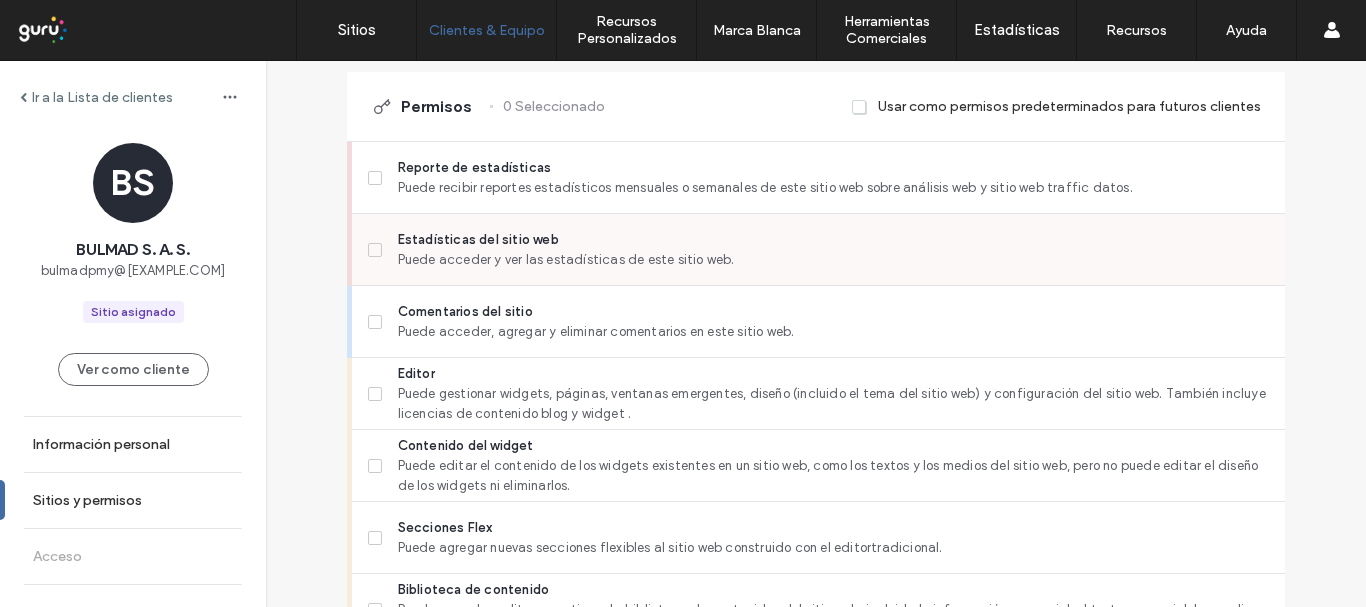 click 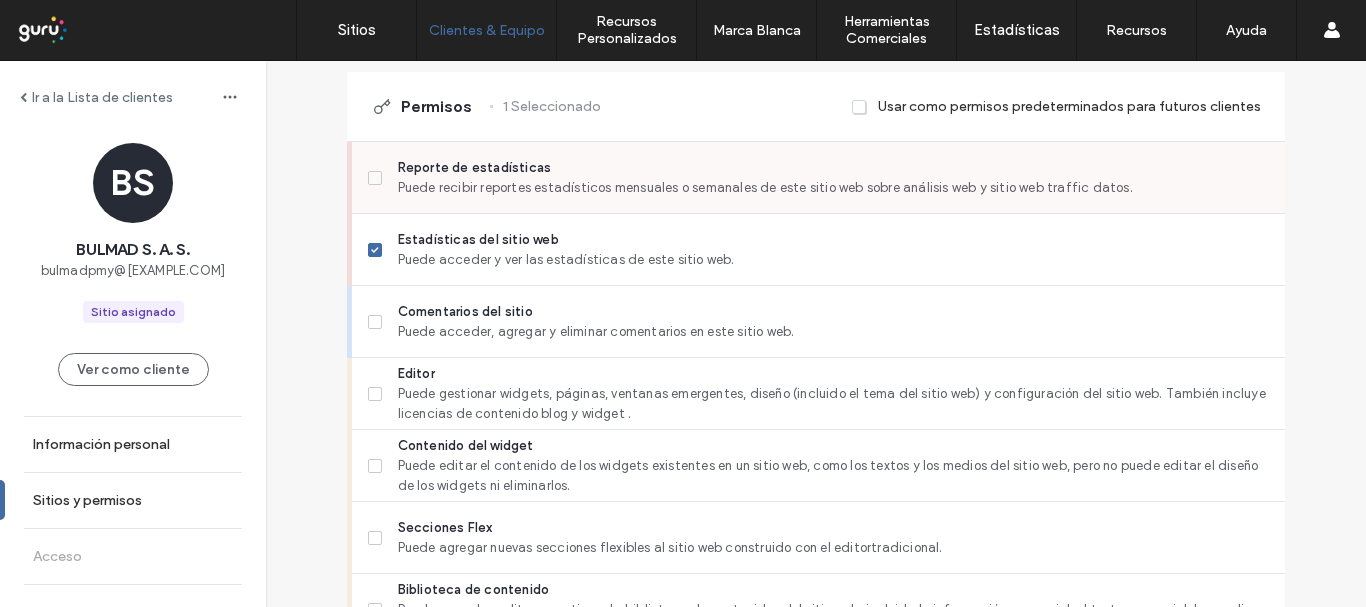 click 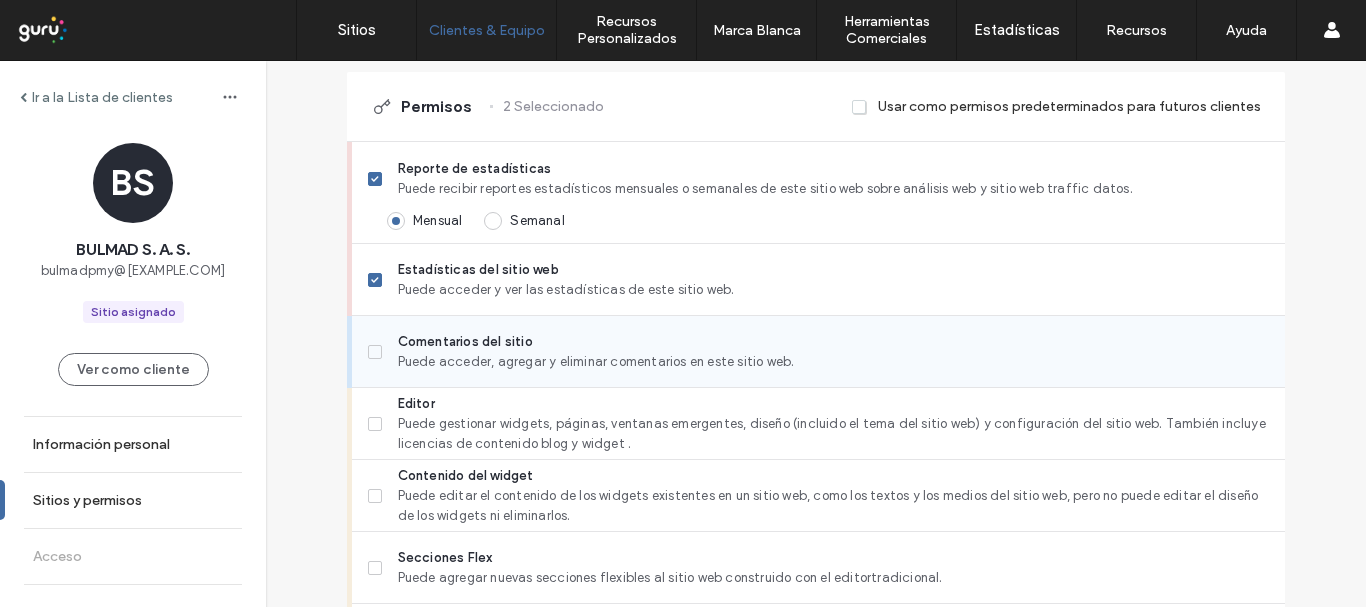 click at bounding box center [375, 352] 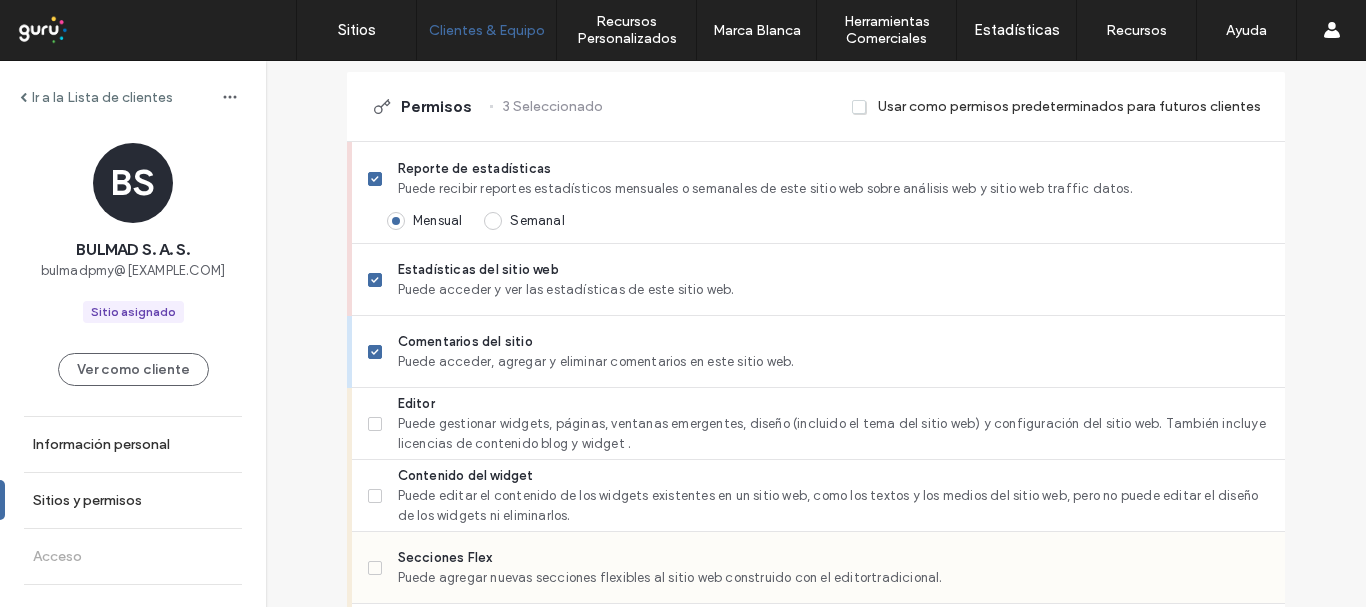 scroll, scrollTop: 702, scrollLeft: 0, axis: vertical 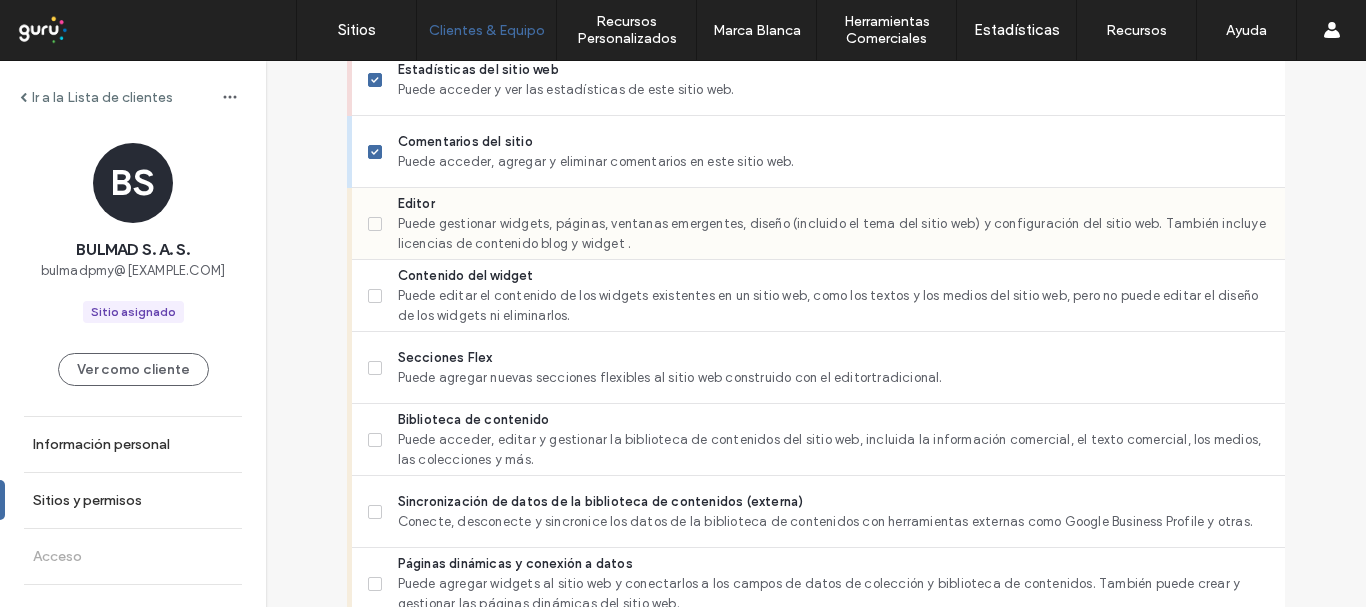click 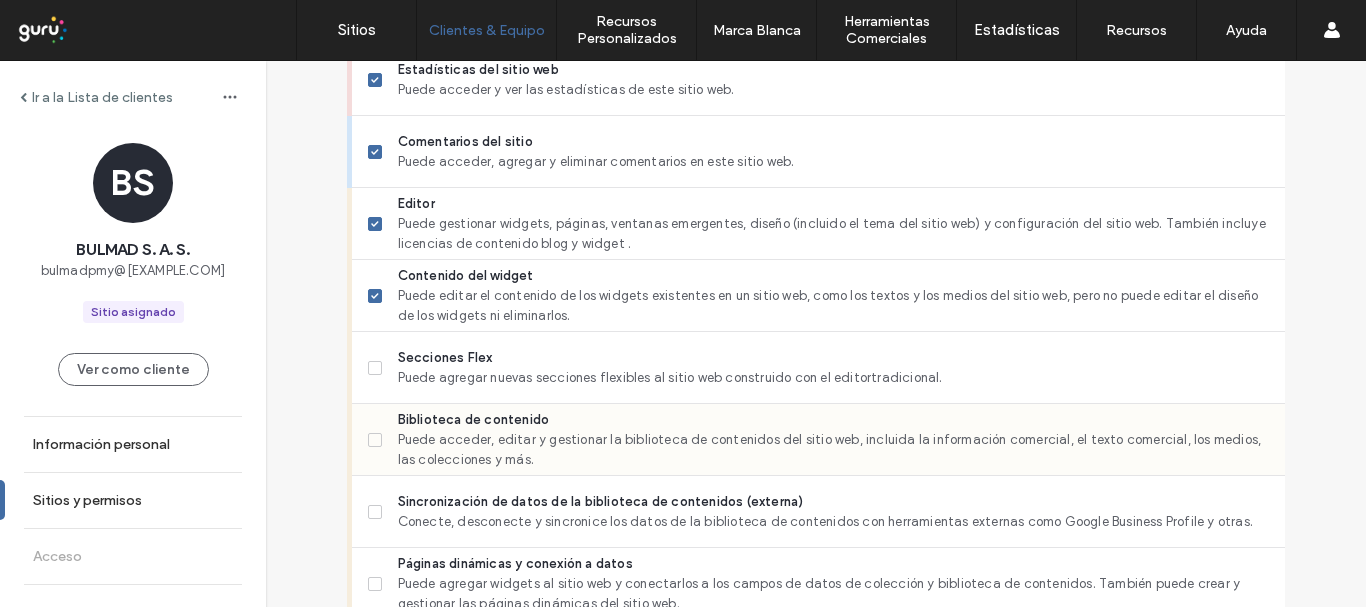scroll, scrollTop: 802, scrollLeft: 0, axis: vertical 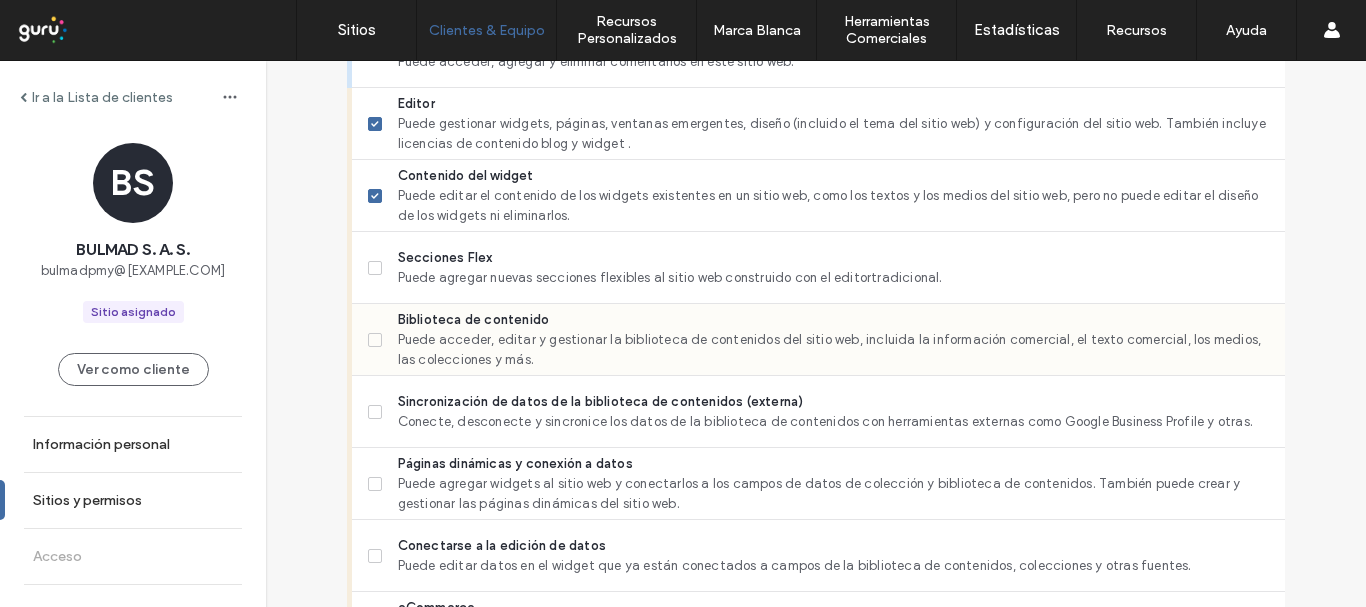 click 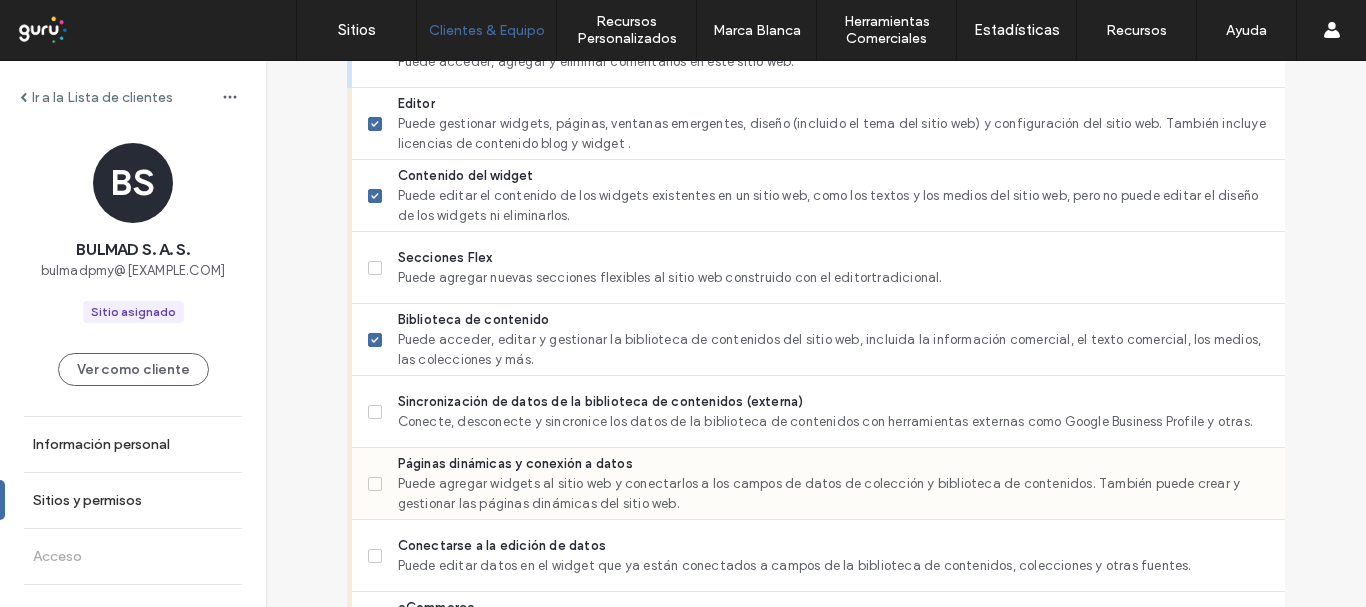 scroll, scrollTop: 902, scrollLeft: 0, axis: vertical 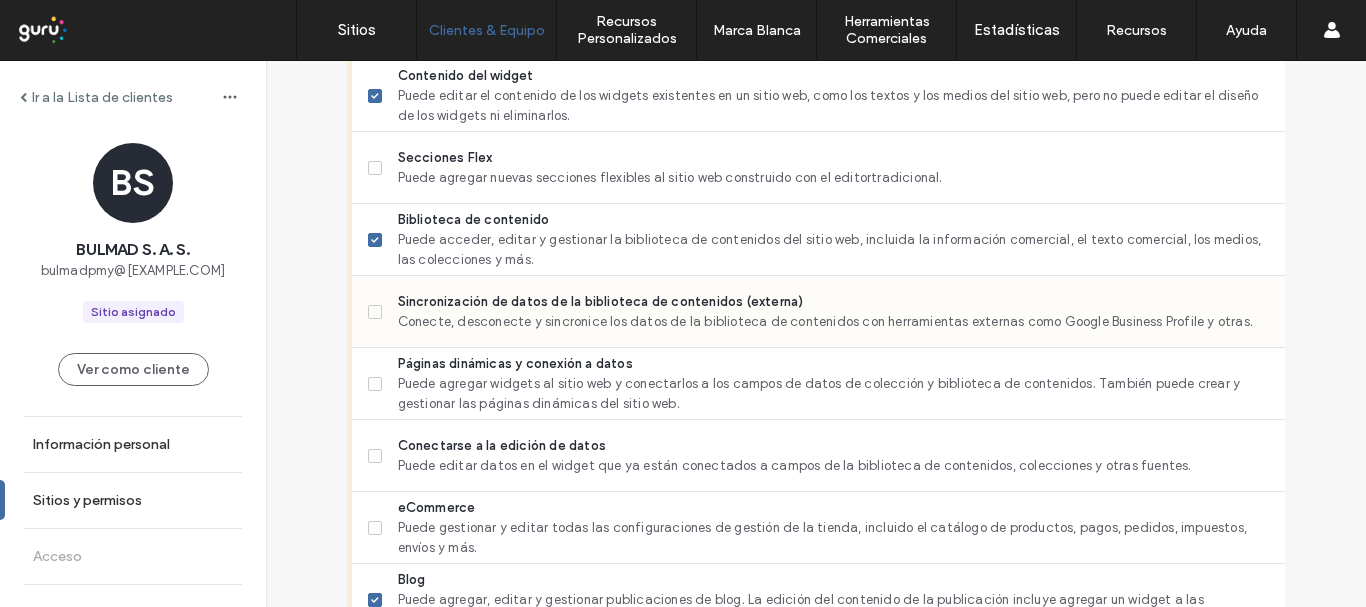 click on "Sincronización de datos de la biblioteca de contenidos (externa) Conecte, desconecte y sincronice los datos de la biblioteca de contenidos con herramientas externas como Google Business Profile y otras." at bounding box center (818, 312) 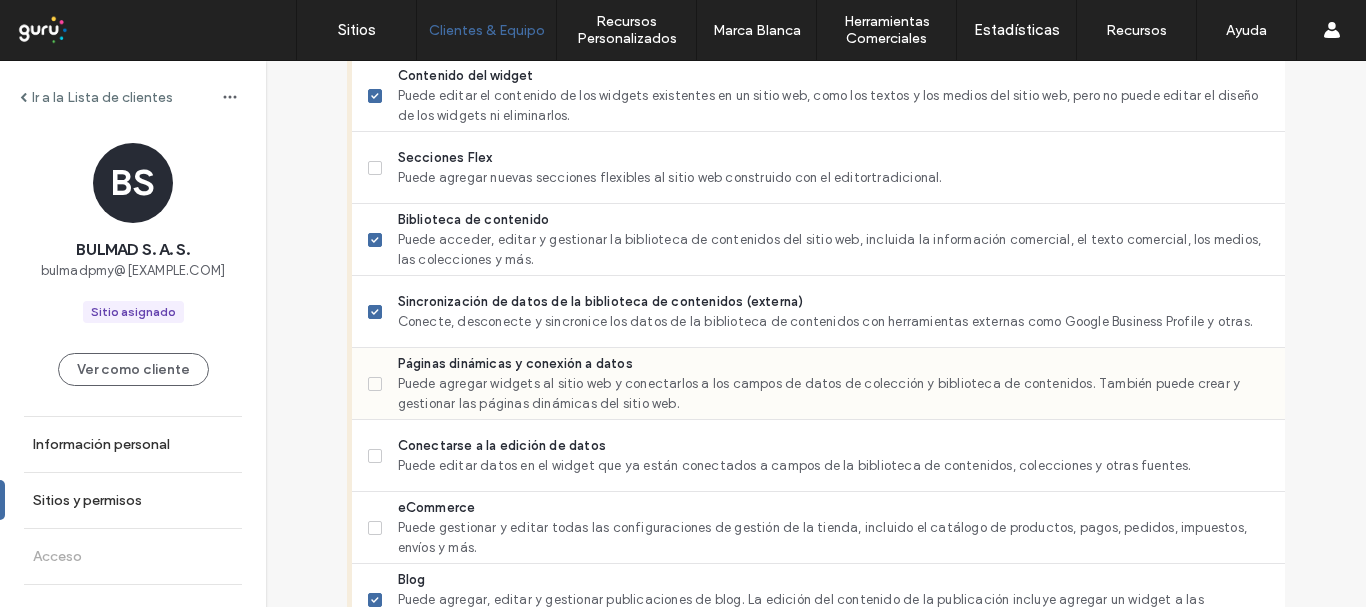 click at bounding box center (375, 384) 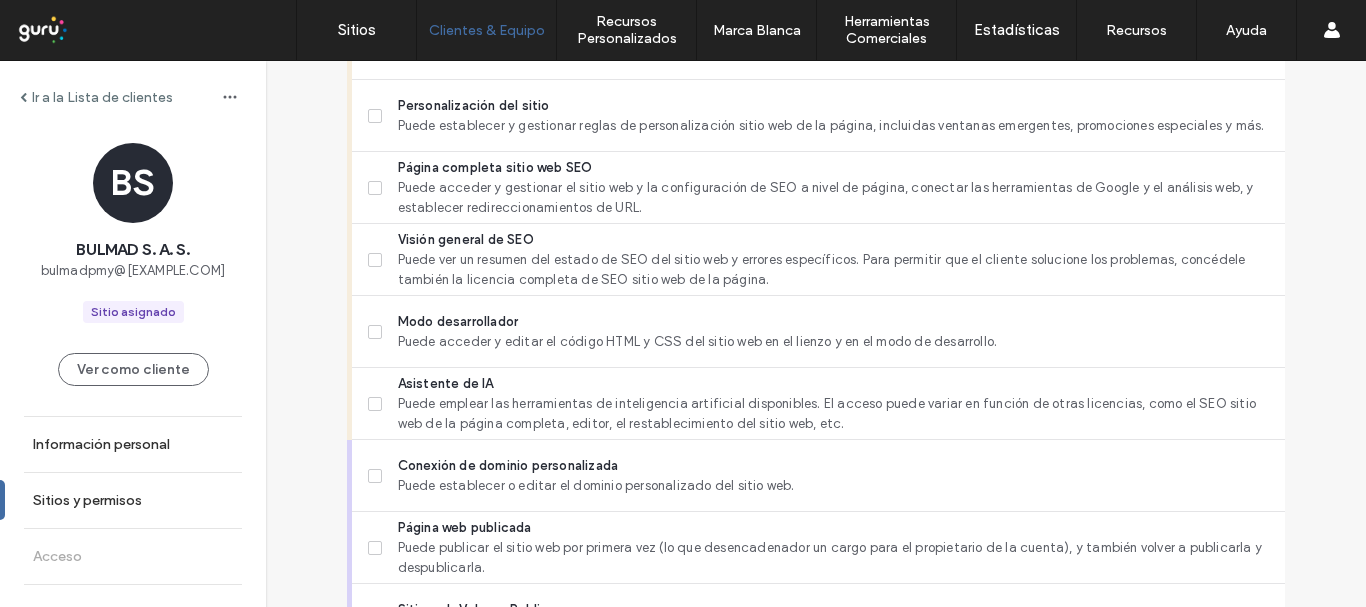 scroll, scrollTop: 1868, scrollLeft: 0, axis: vertical 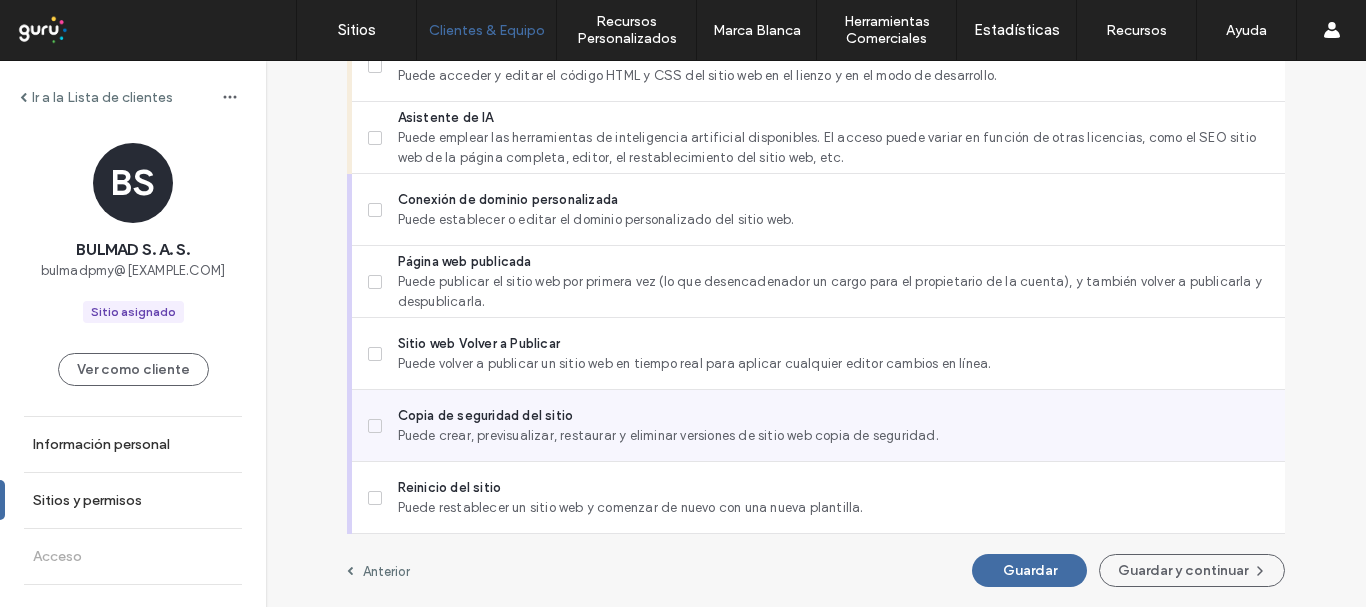 click on "Copia de seguridad del sitio Puede crear, previsualizar, restaurar y eliminar versiones de sitio web copia de seguridad." at bounding box center [818, 426] 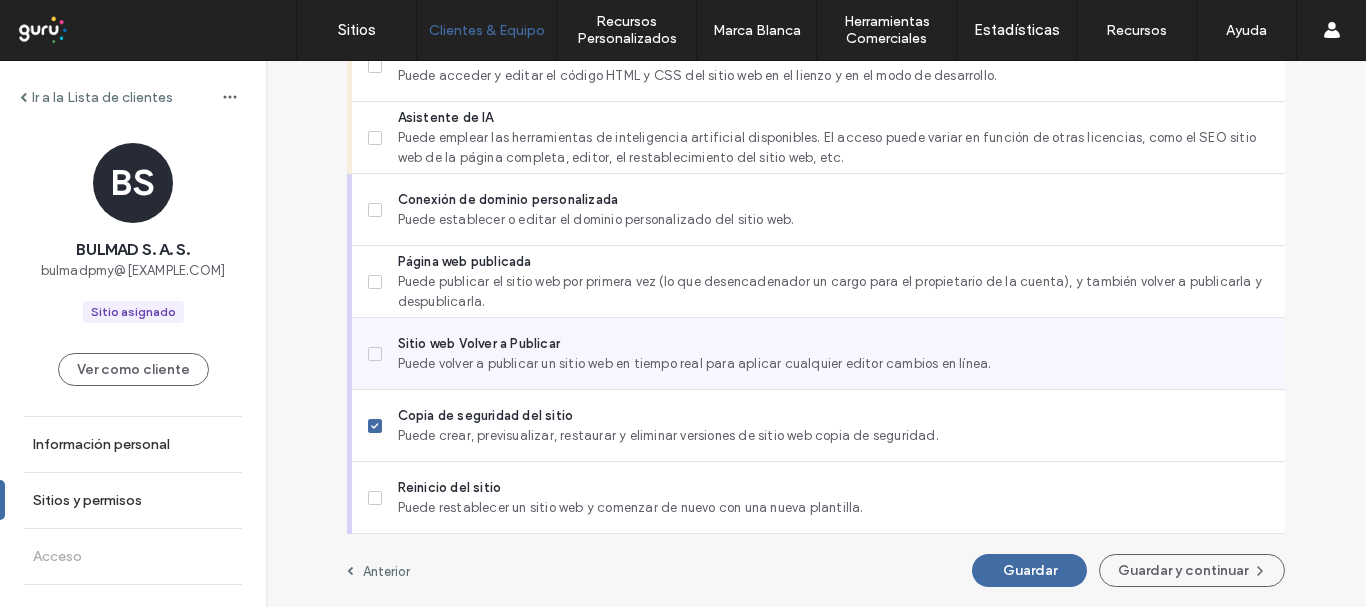 click 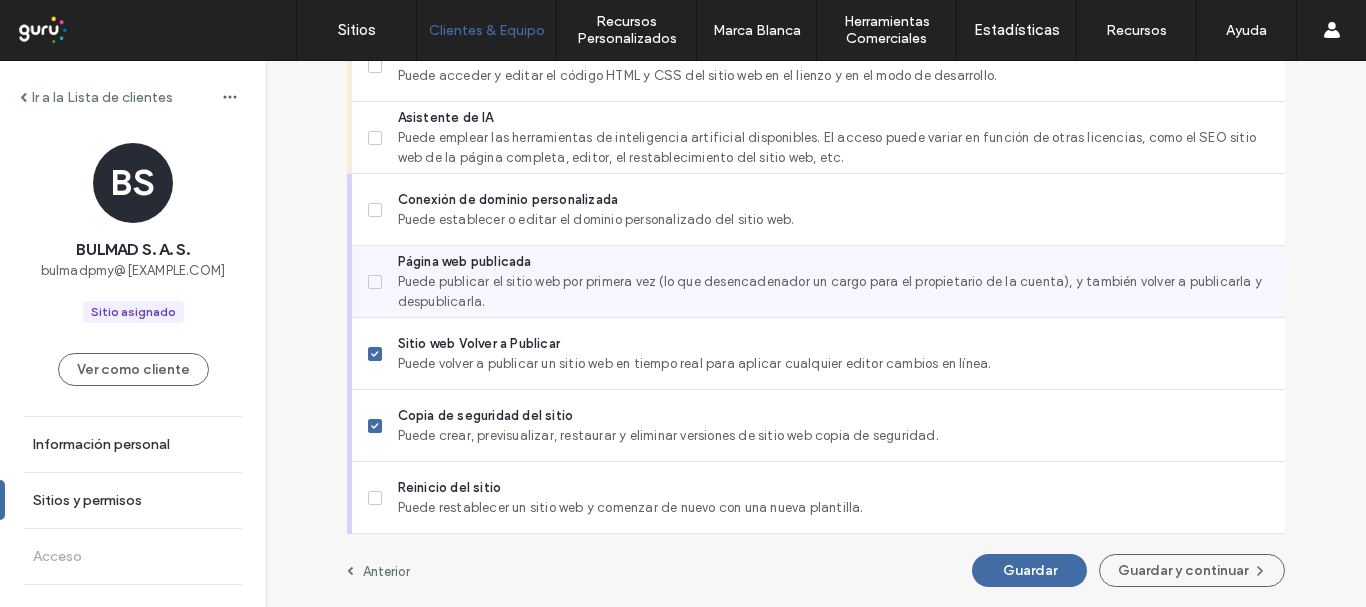 click at bounding box center [375, 282] 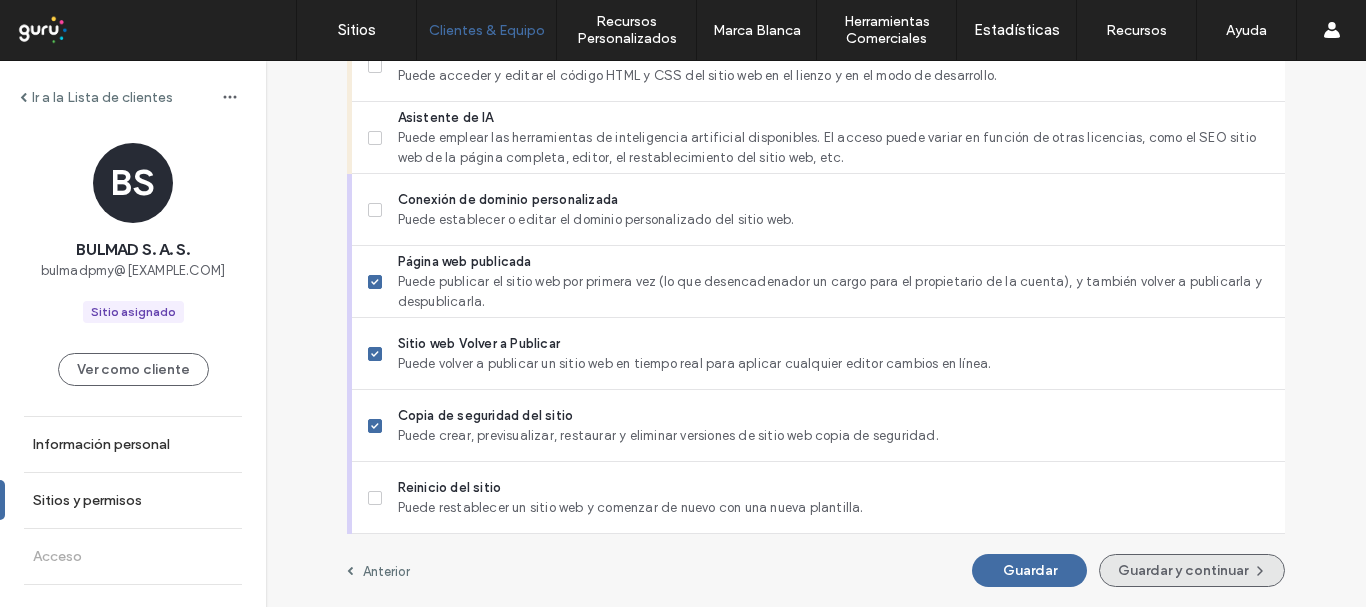 click on "Guardar y continuar" at bounding box center (1192, 570) 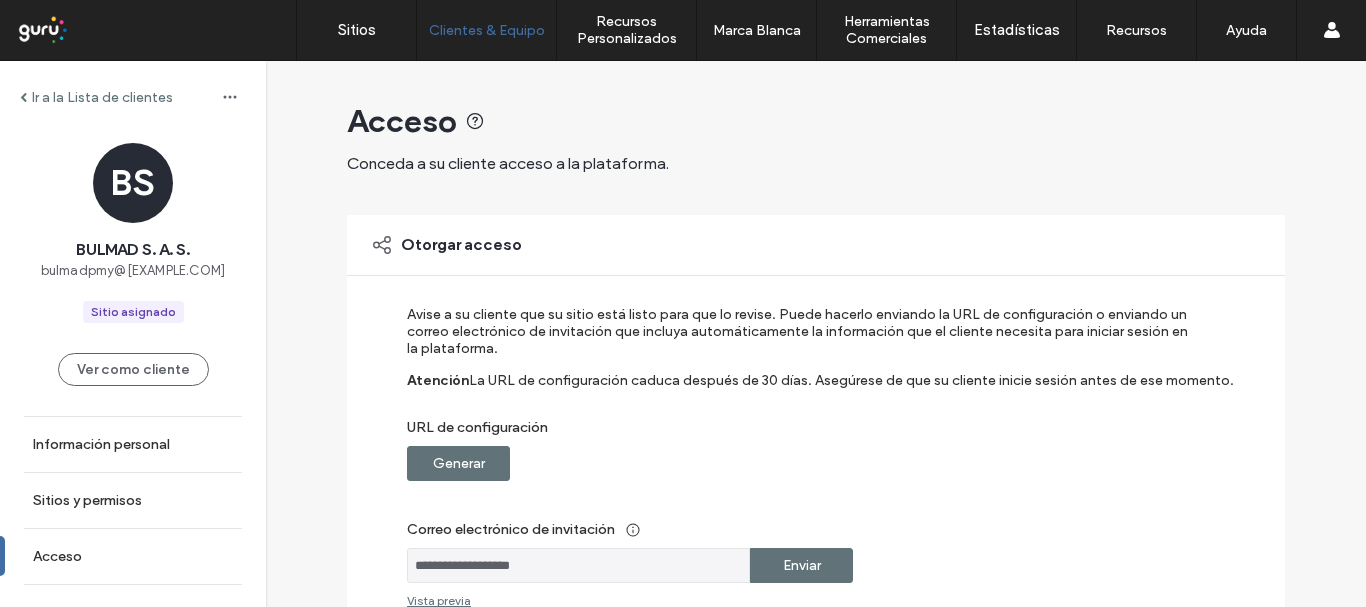 scroll, scrollTop: 100, scrollLeft: 0, axis: vertical 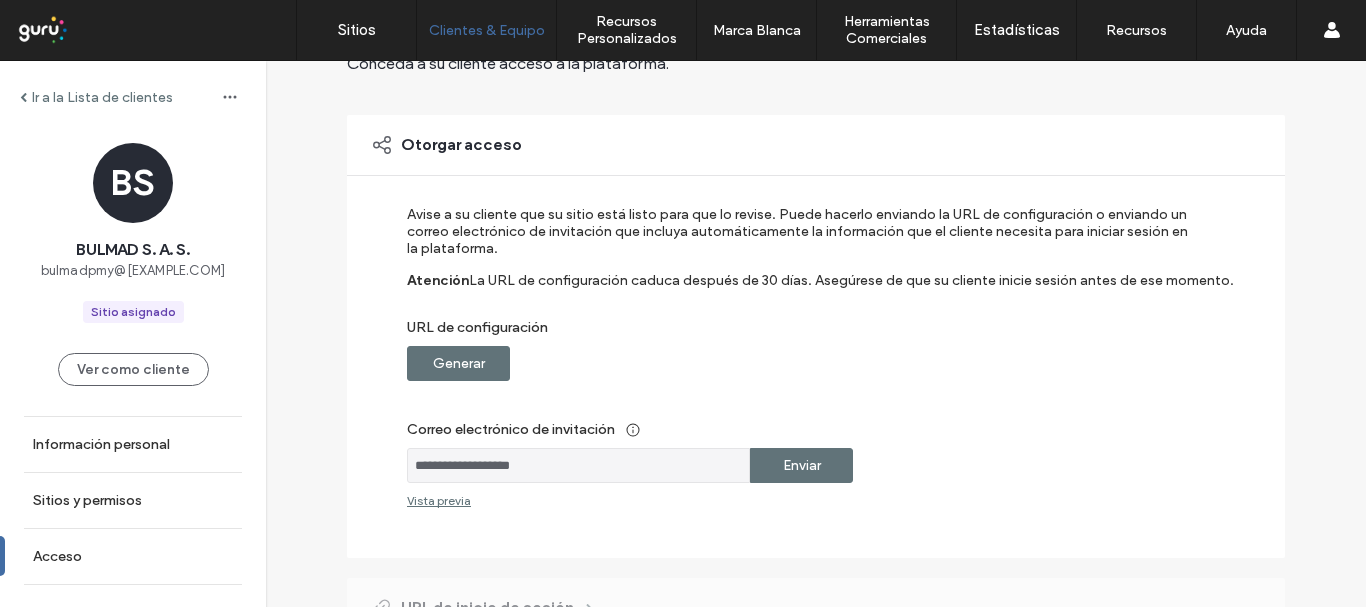 click on "Generar" at bounding box center (458, 363) 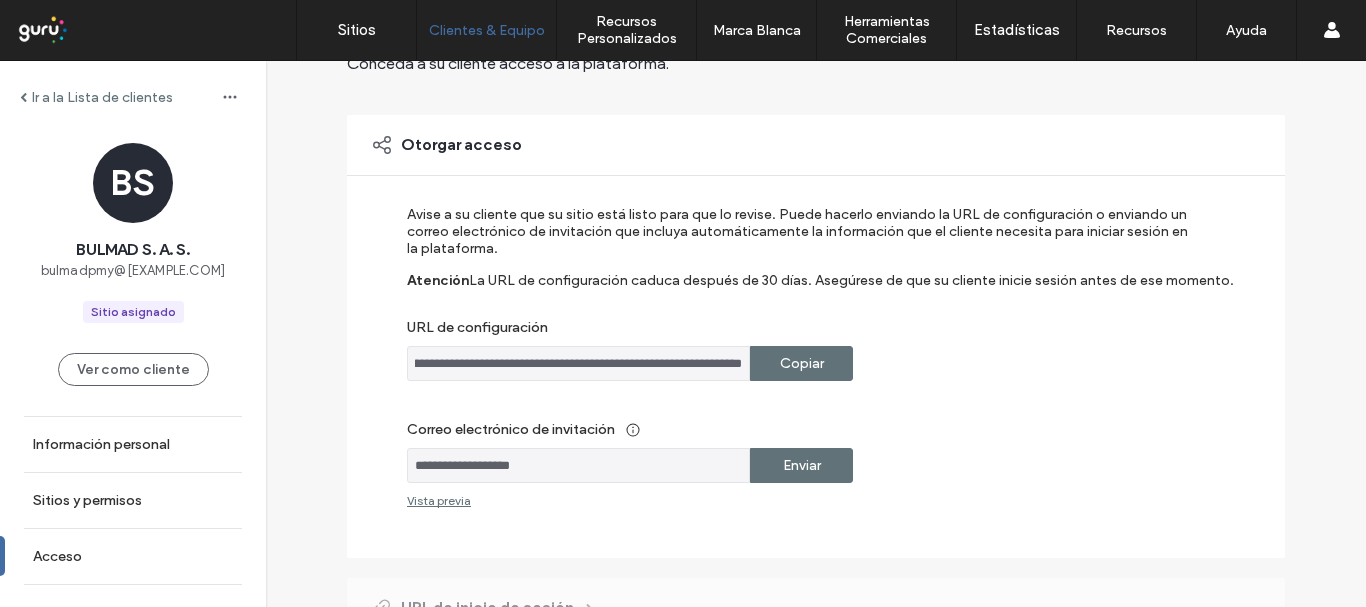 scroll, scrollTop: 0, scrollLeft: 300, axis: horizontal 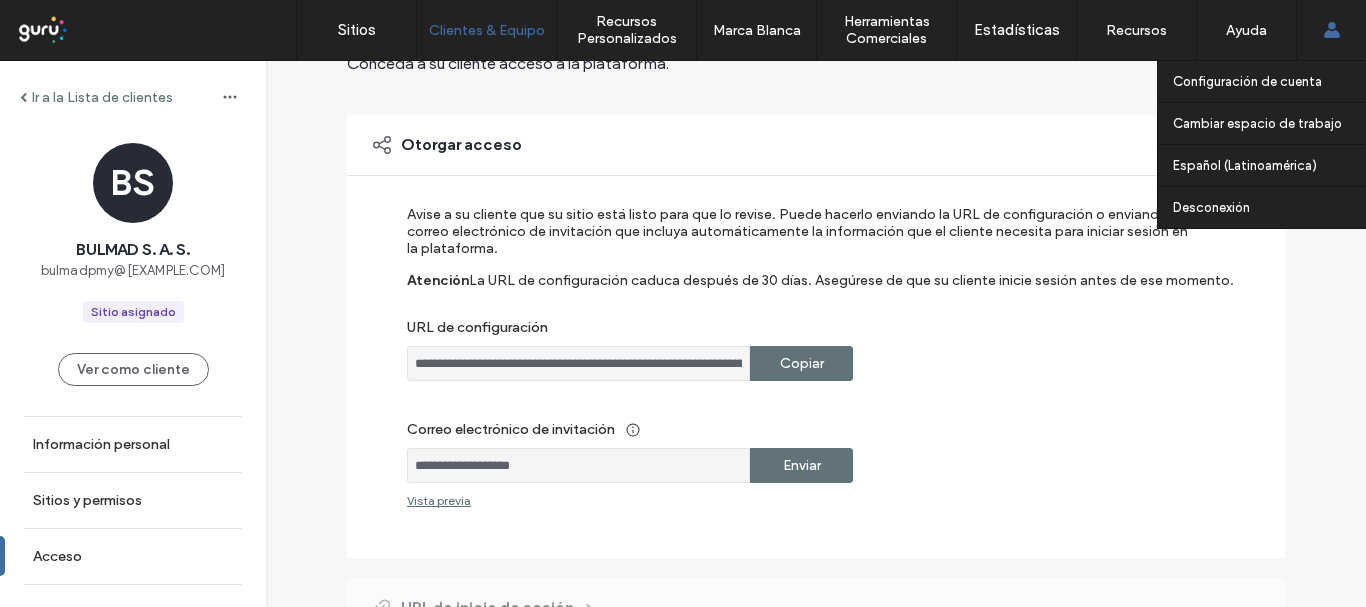 click 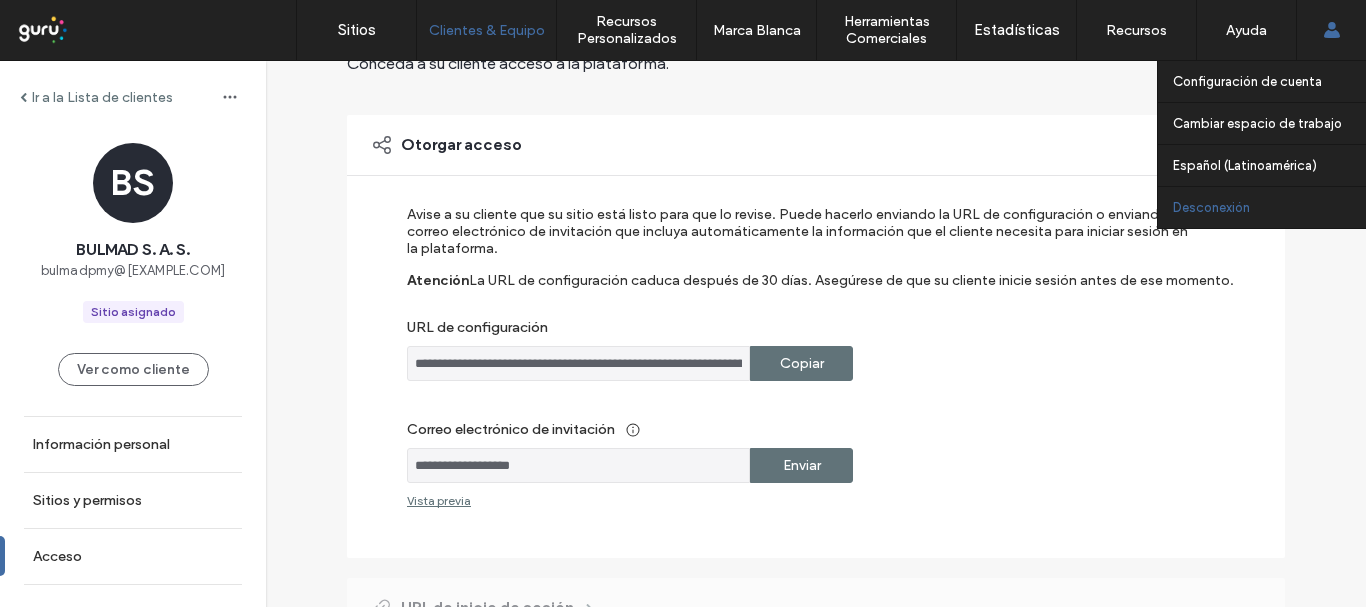 click on "Desconexión" at bounding box center (1211, 207) 